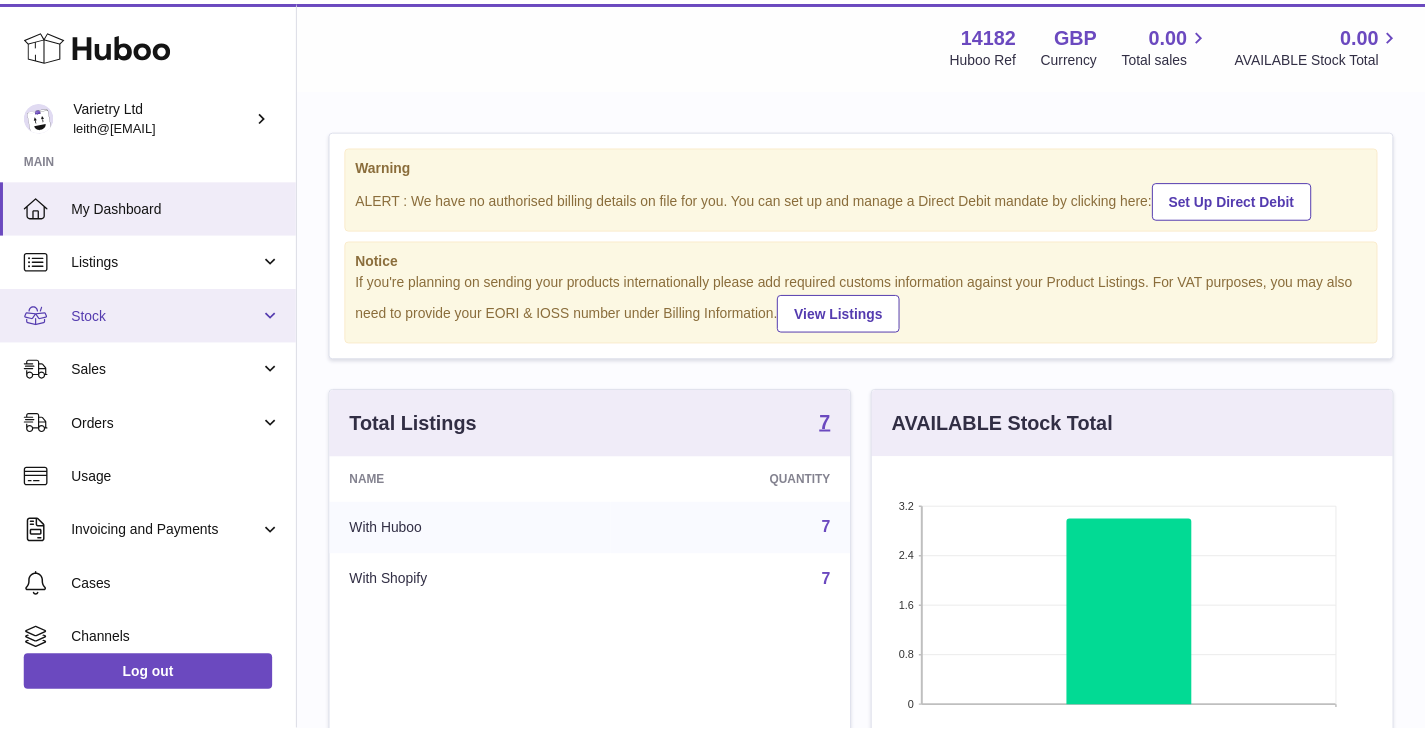 scroll, scrollTop: 0, scrollLeft: 0, axis: both 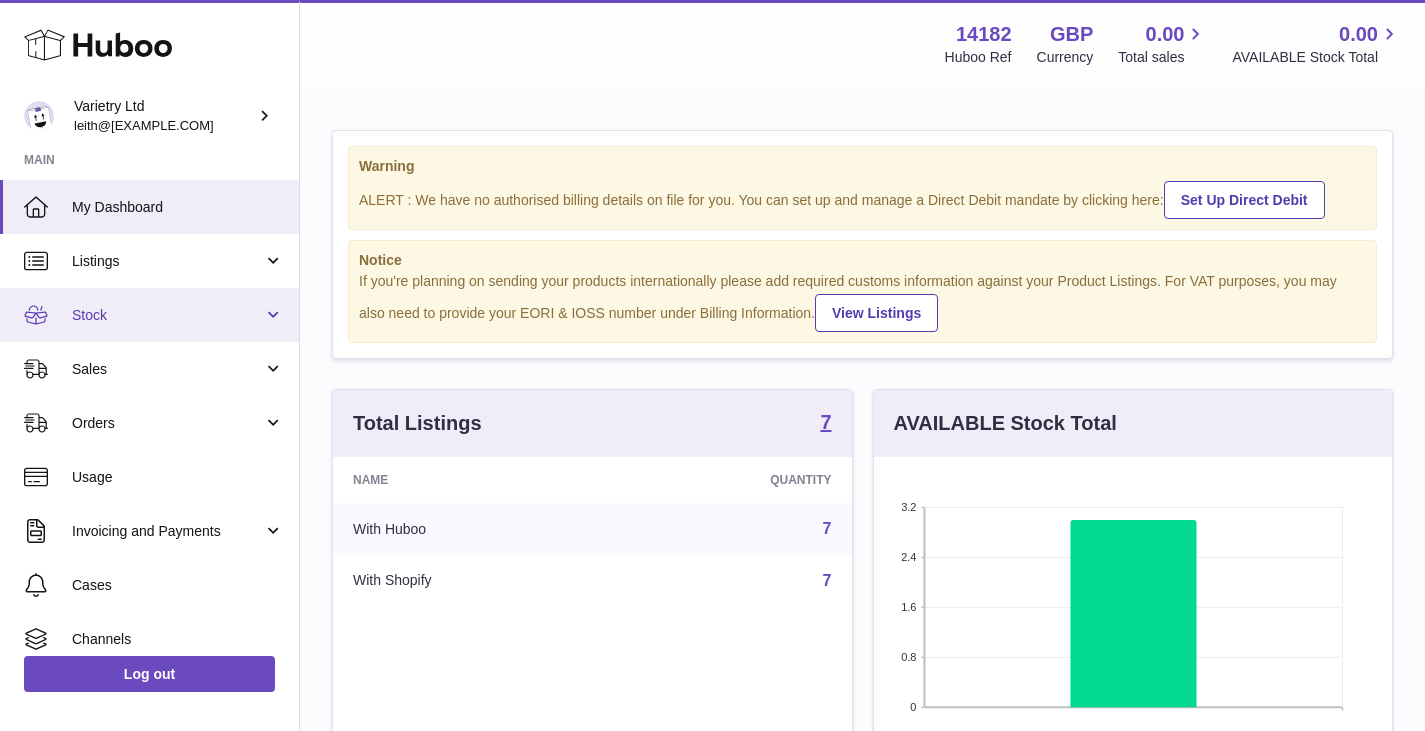 click on "Stock" at bounding box center [167, 315] 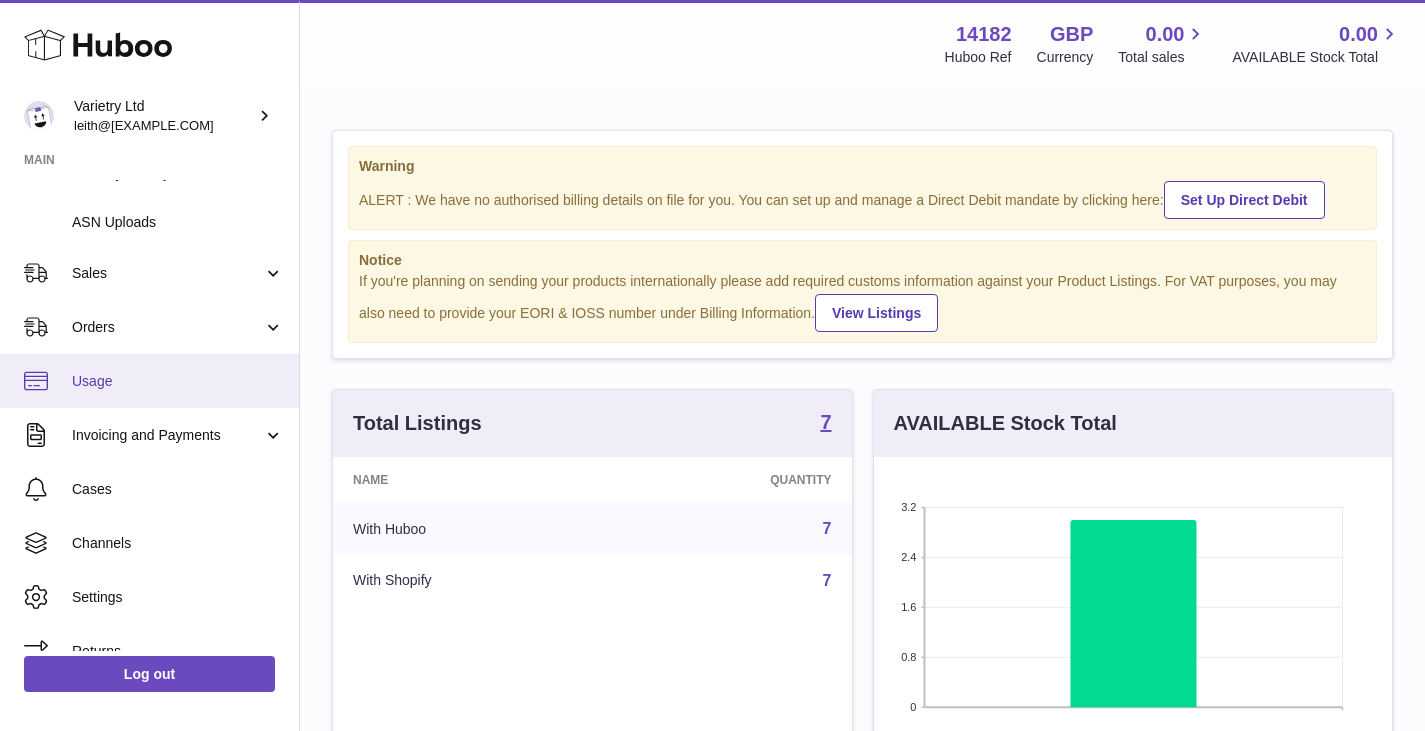 scroll, scrollTop: 367, scrollLeft: 0, axis: vertical 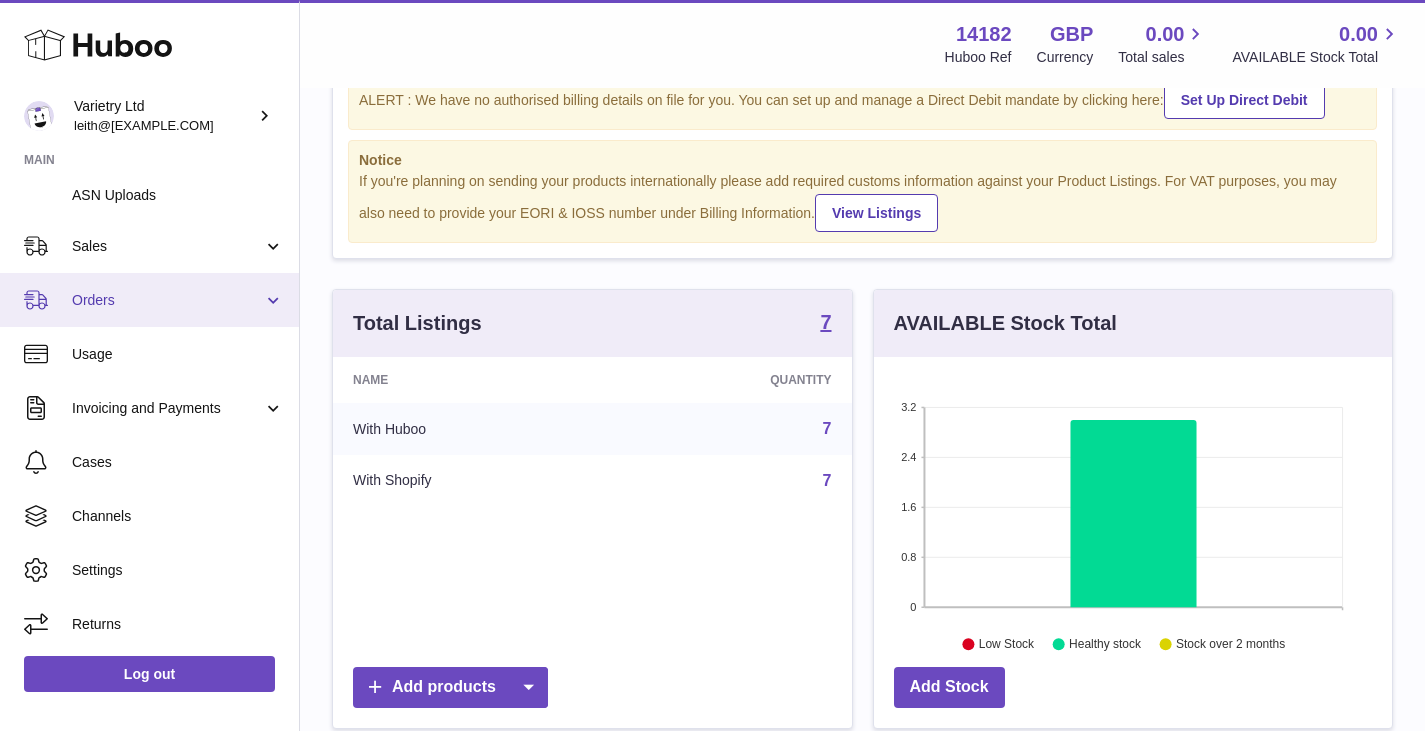 click on "Orders" at bounding box center [167, 300] 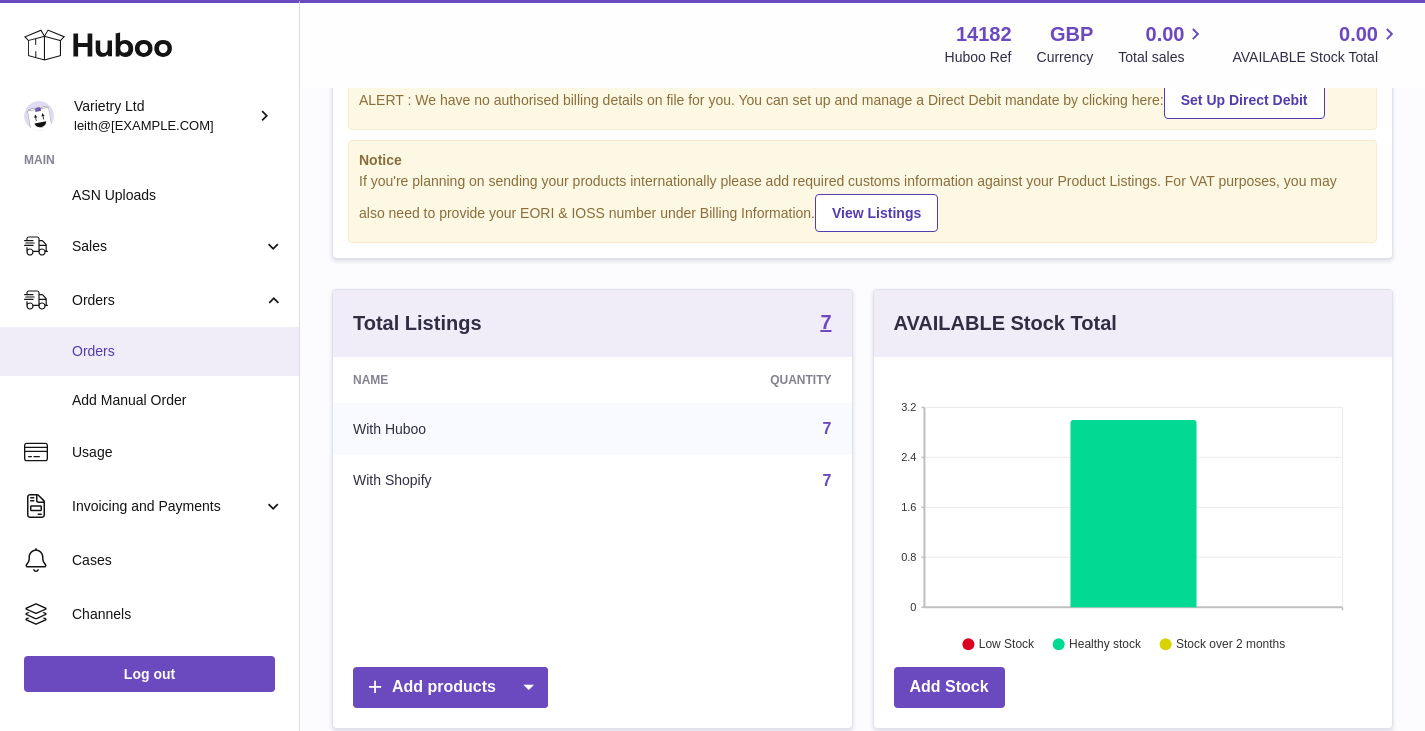 click on "Orders" at bounding box center [178, 351] 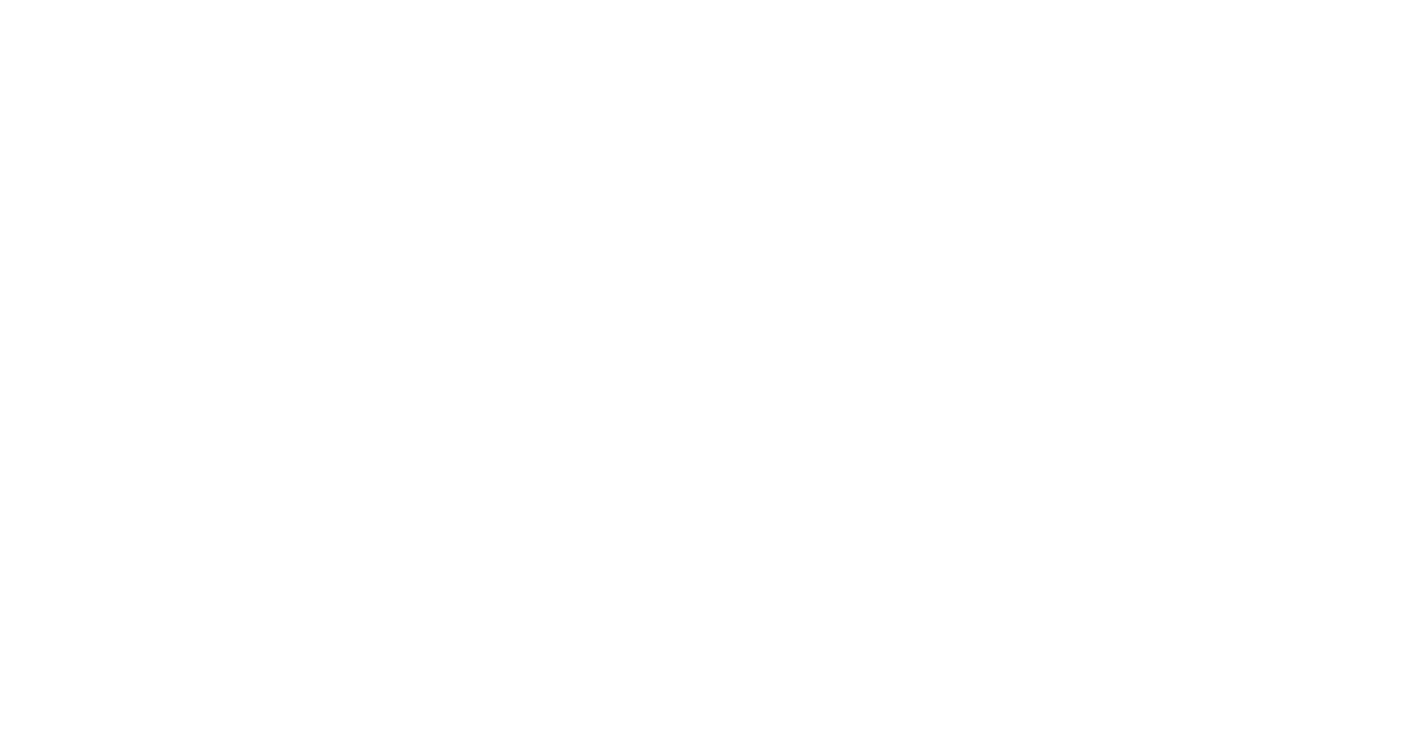 scroll, scrollTop: 0, scrollLeft: 0, axis: both 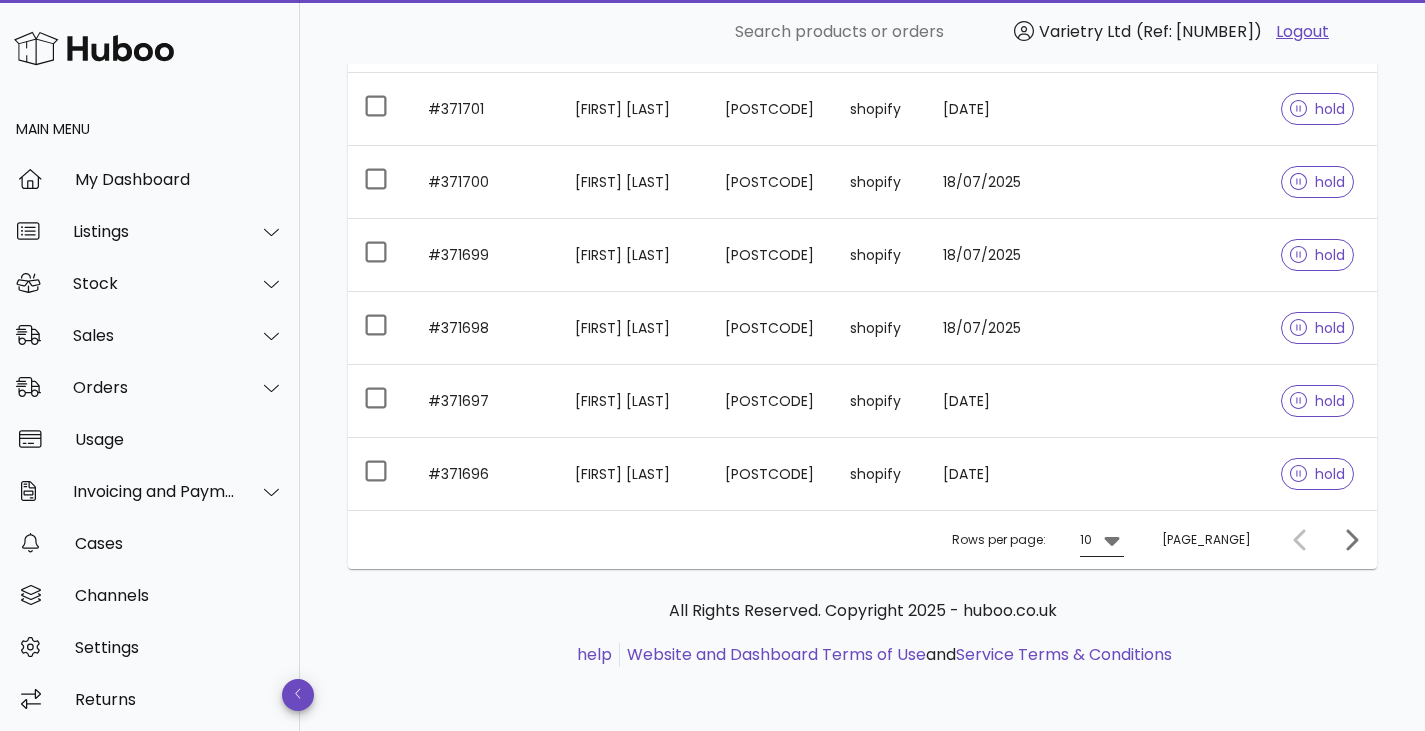 click 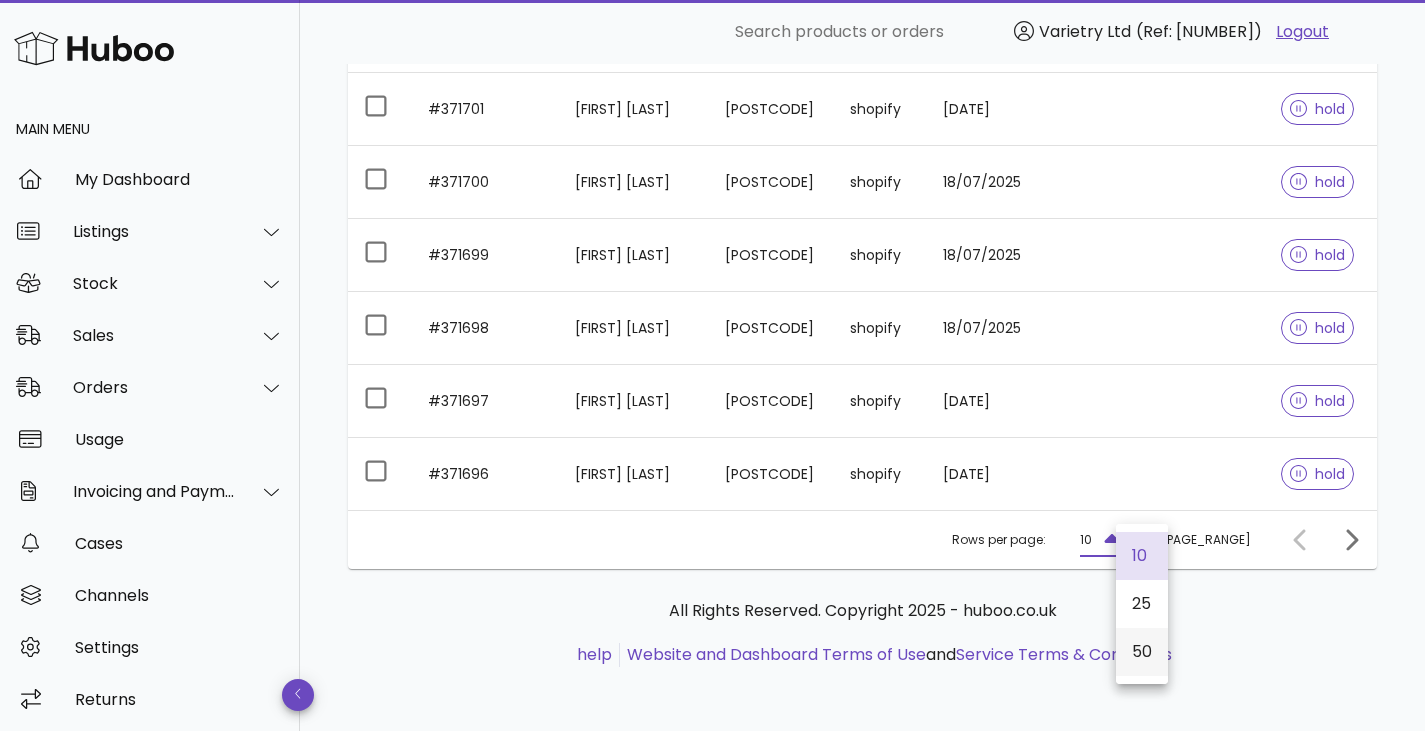 click on "50" at bounding box center (1142, 651) 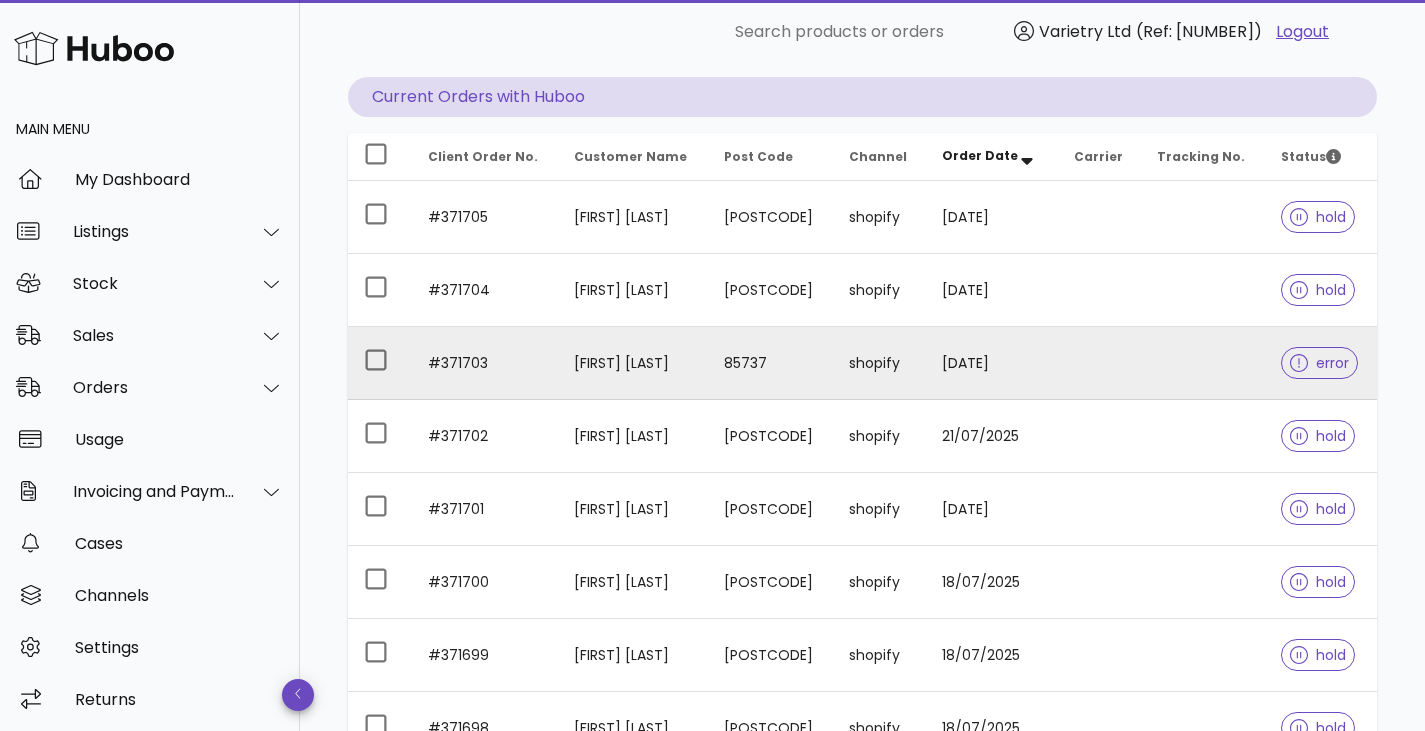 scroll, scrollTop: 0, scrollLeft: 0, axis: both 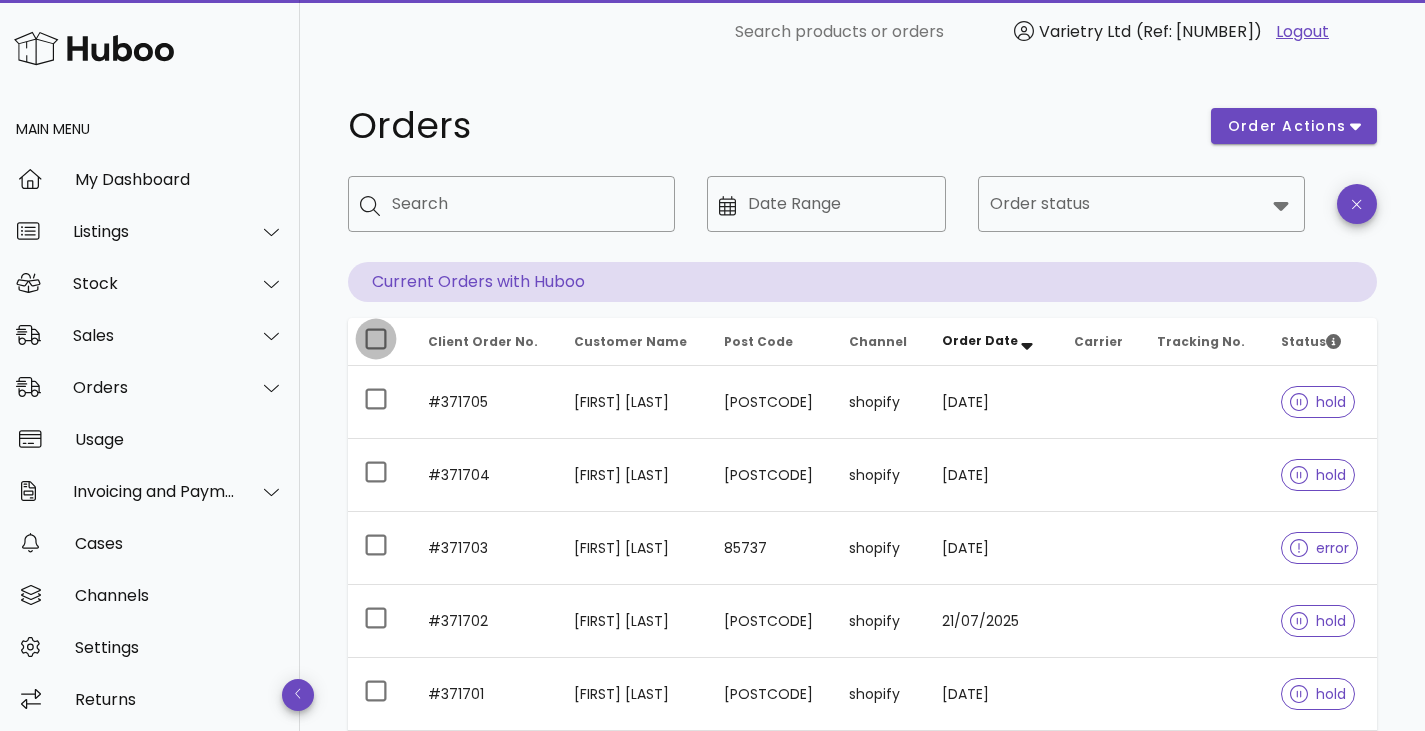 click at bounding box center [376, 339] 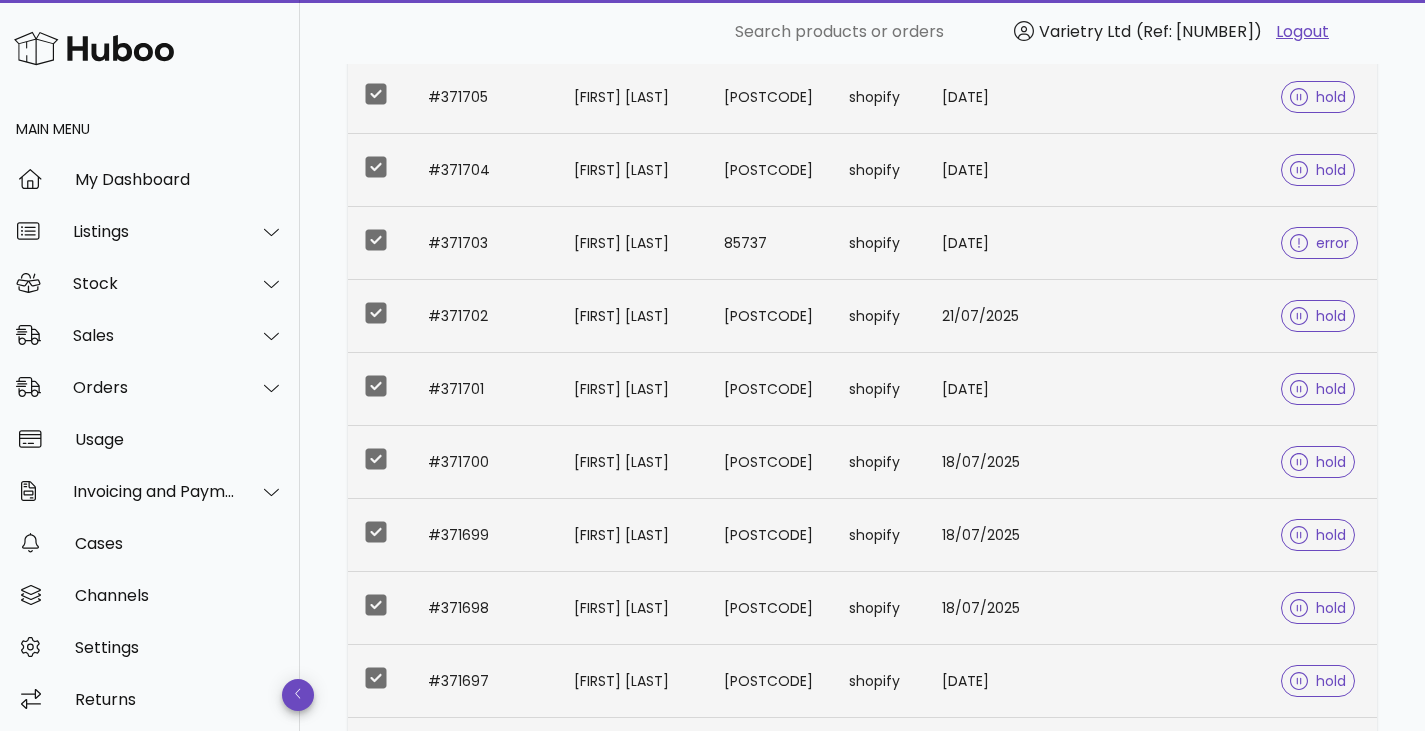 scroll, scrollTop: 0, scrollLeft: 0, axis: both 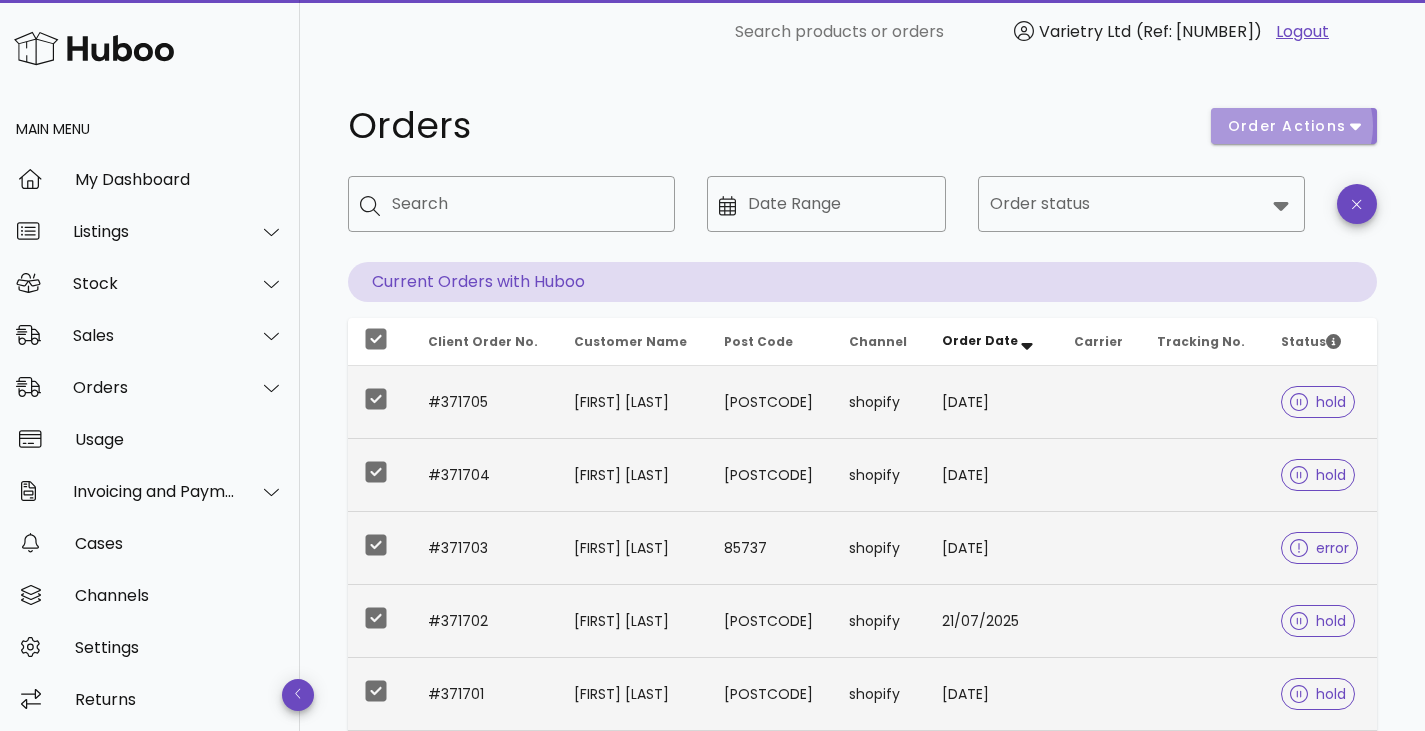 click on "order actions" at bounding box center [1294, 126] 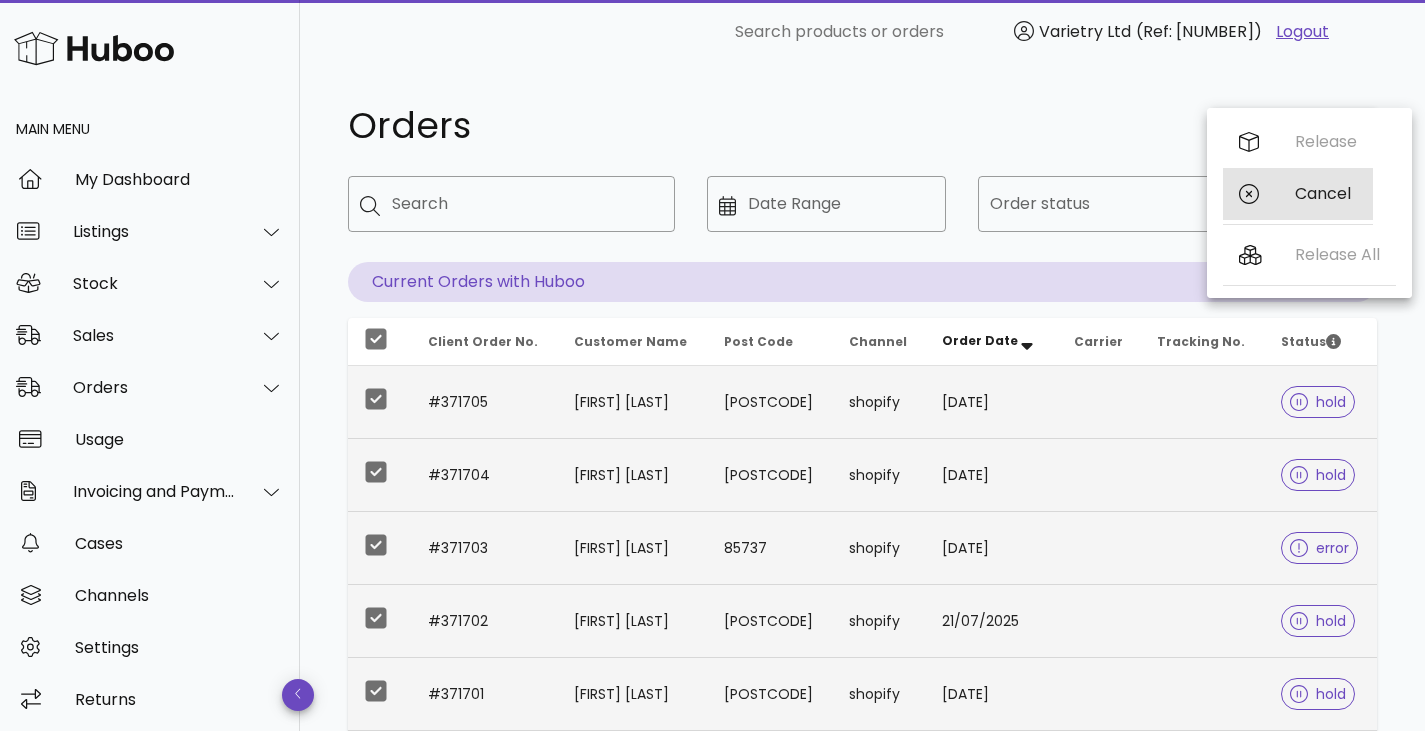 click on "Cancel" at bounding box center (1298, 194) 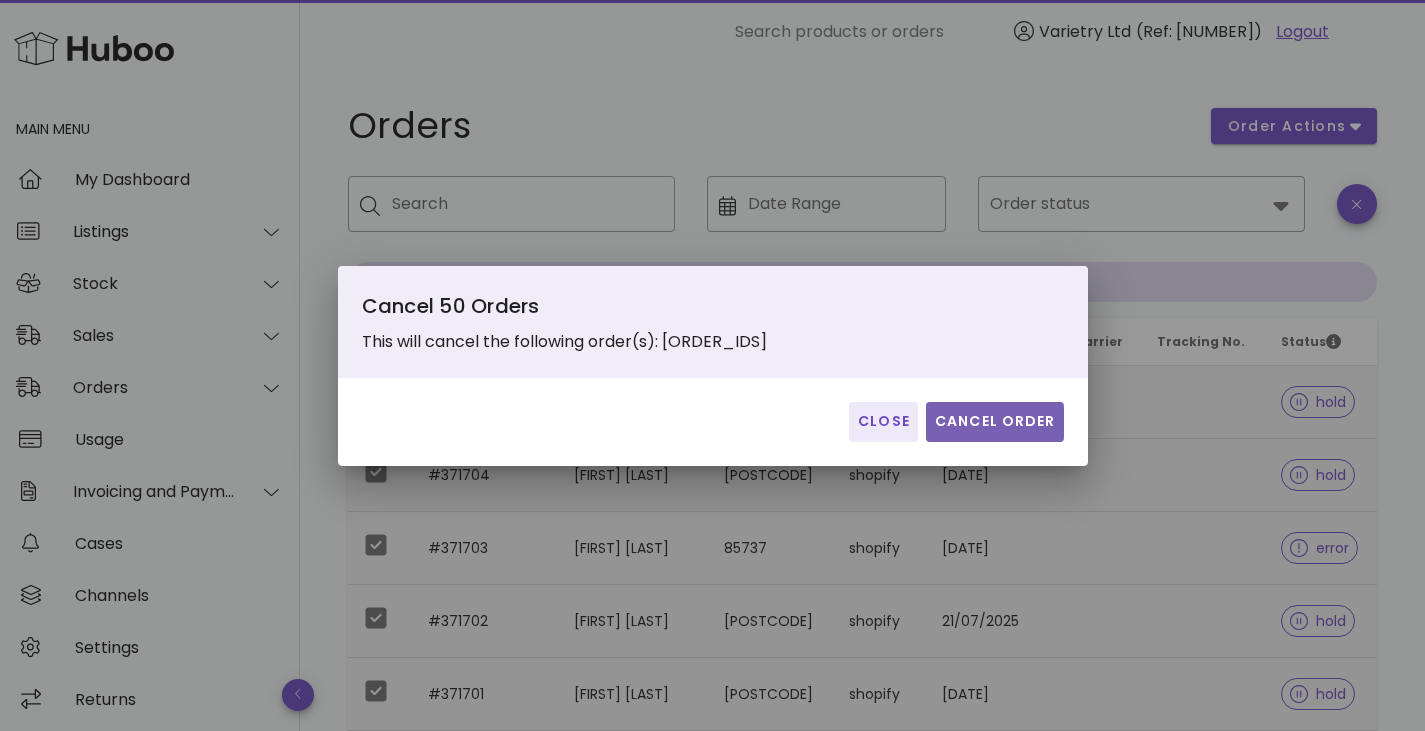 click on "Cancel Order" at bounding box center [995, 421] 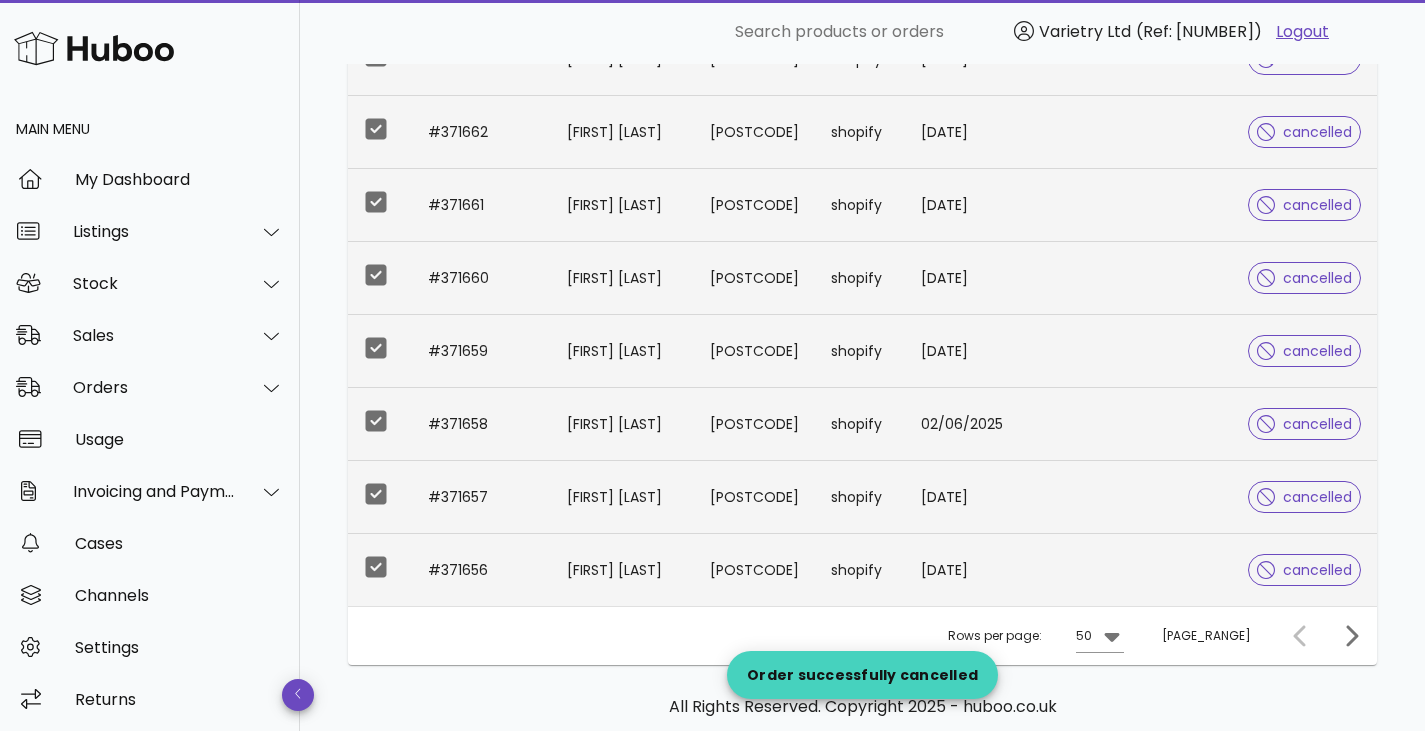 scroll, scrollTop: 3505, scrollLeft: 0, axis: vertical 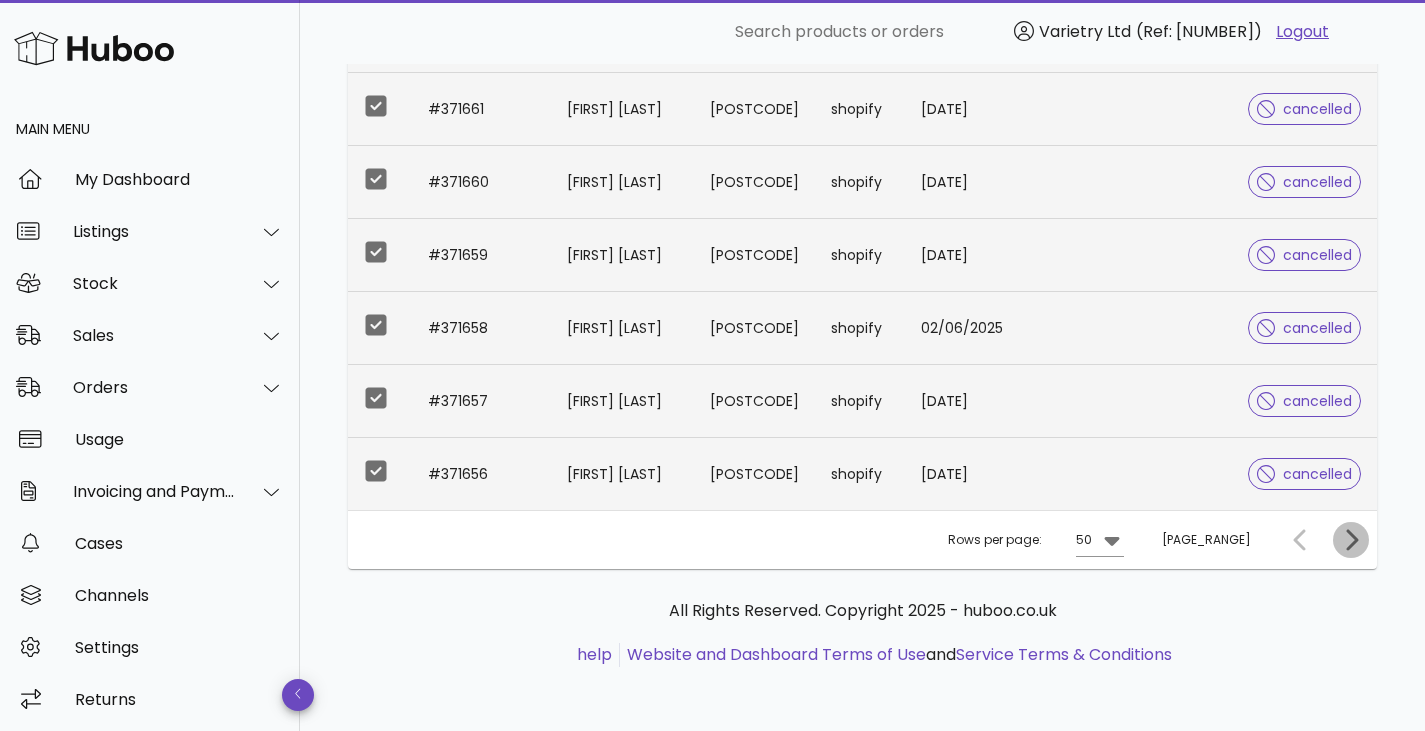 click 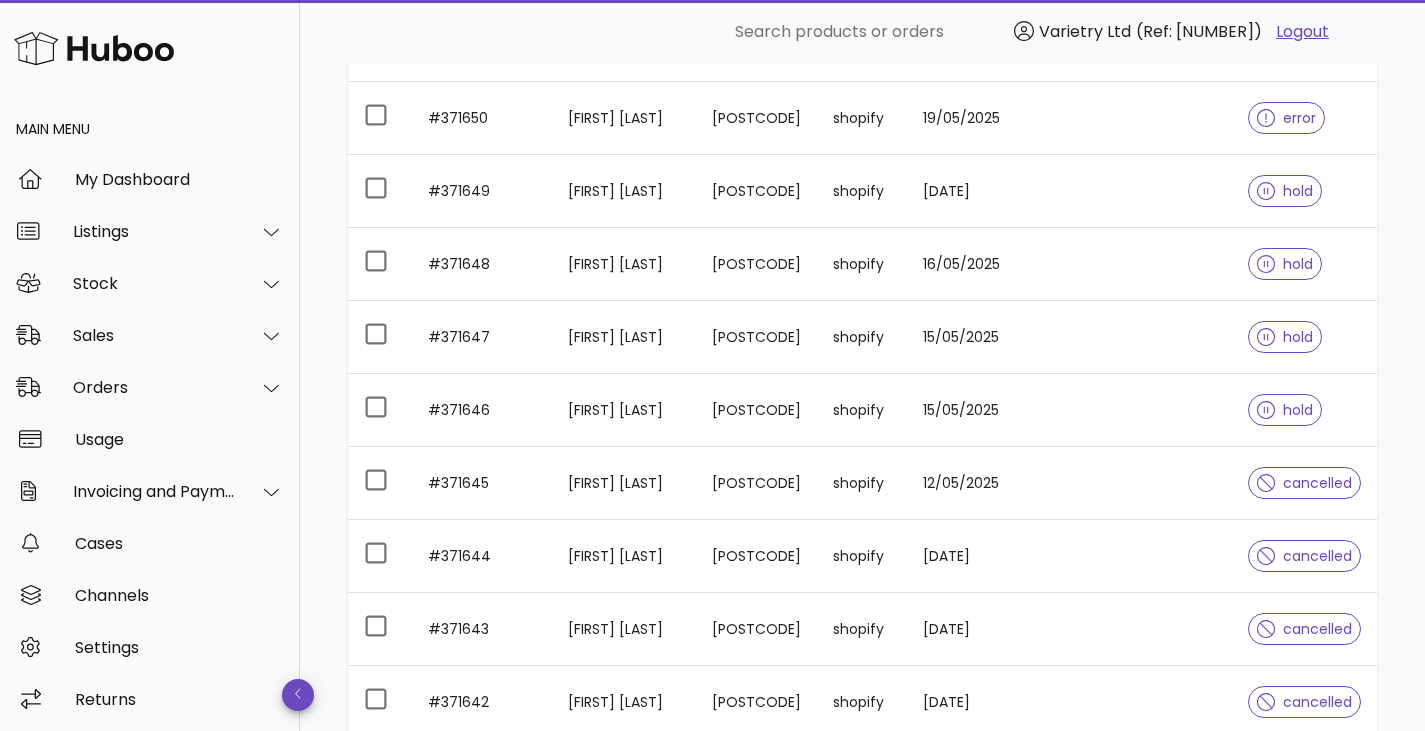scroll, scrollTop: 0, scrollLeft: 0, axis: both 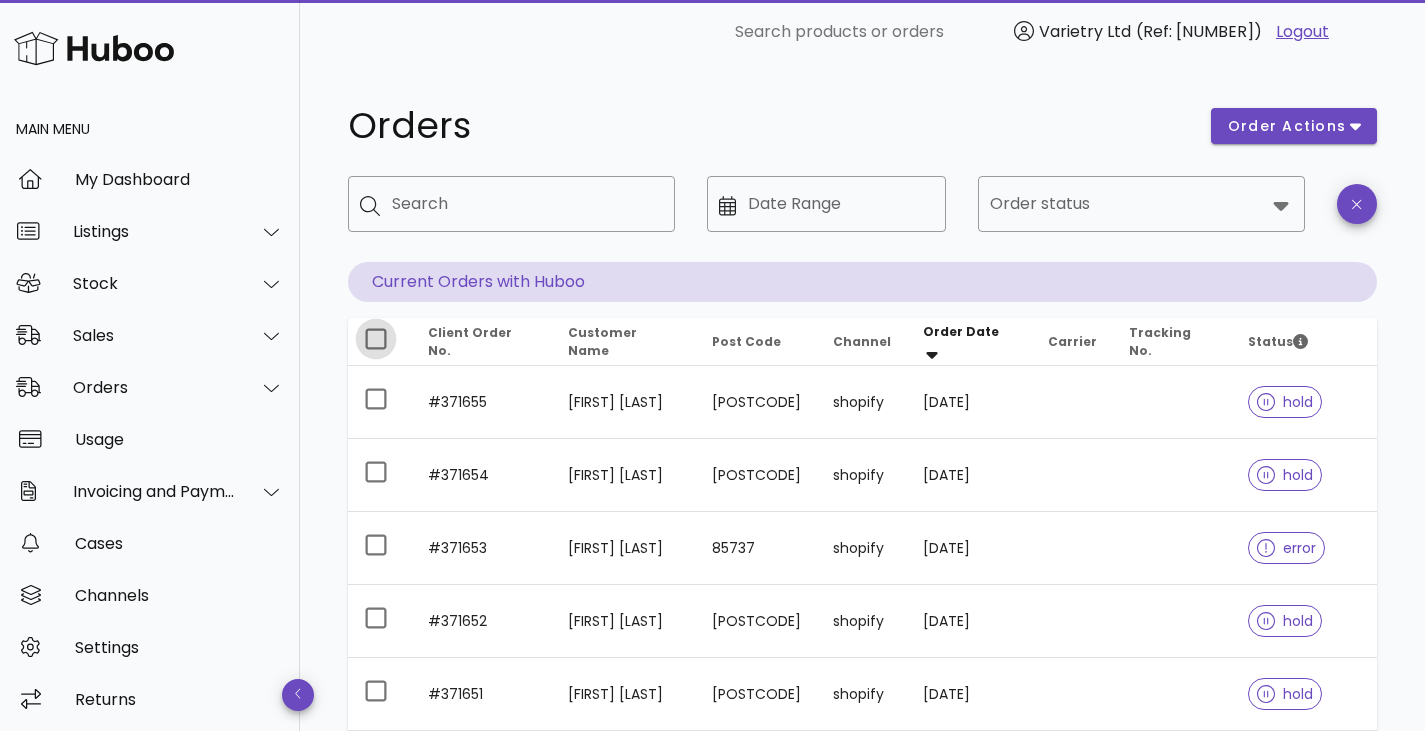 click at bounding box center [376, 339] 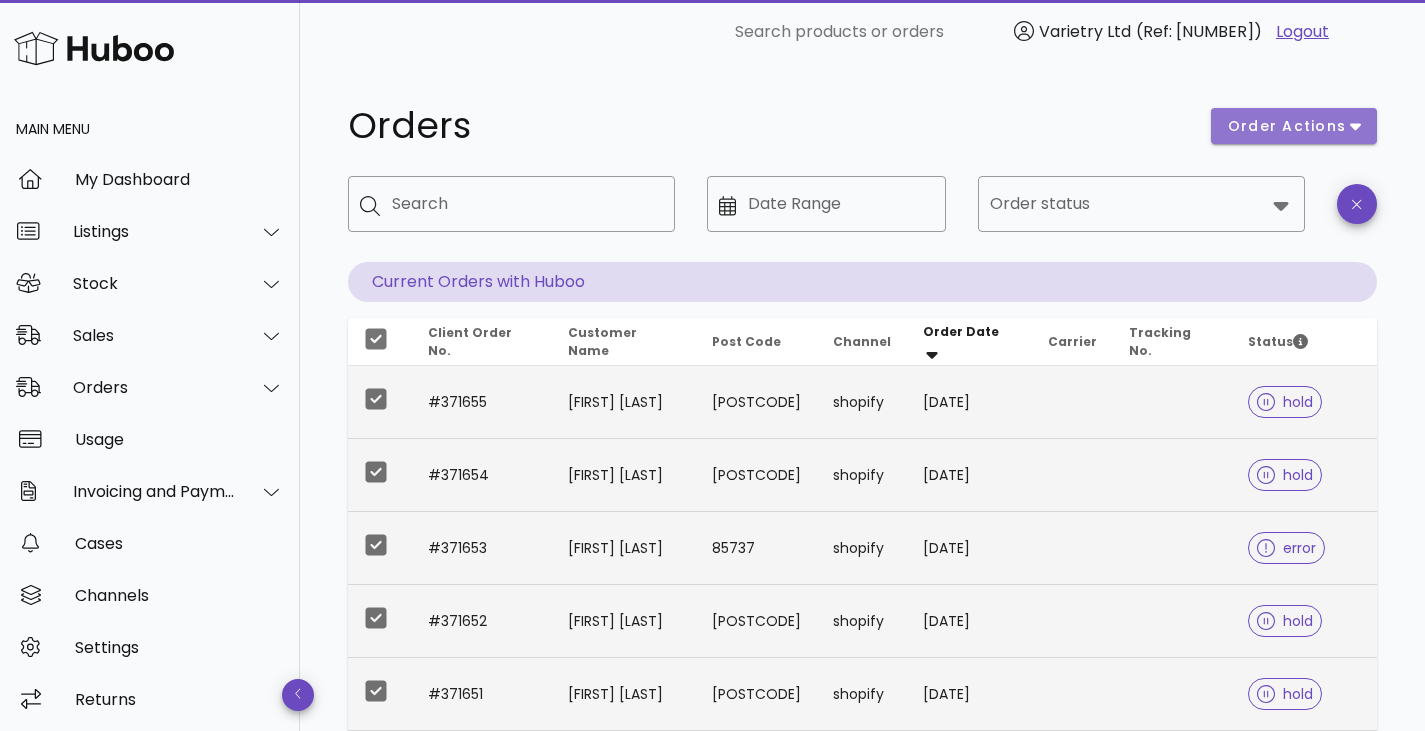 click 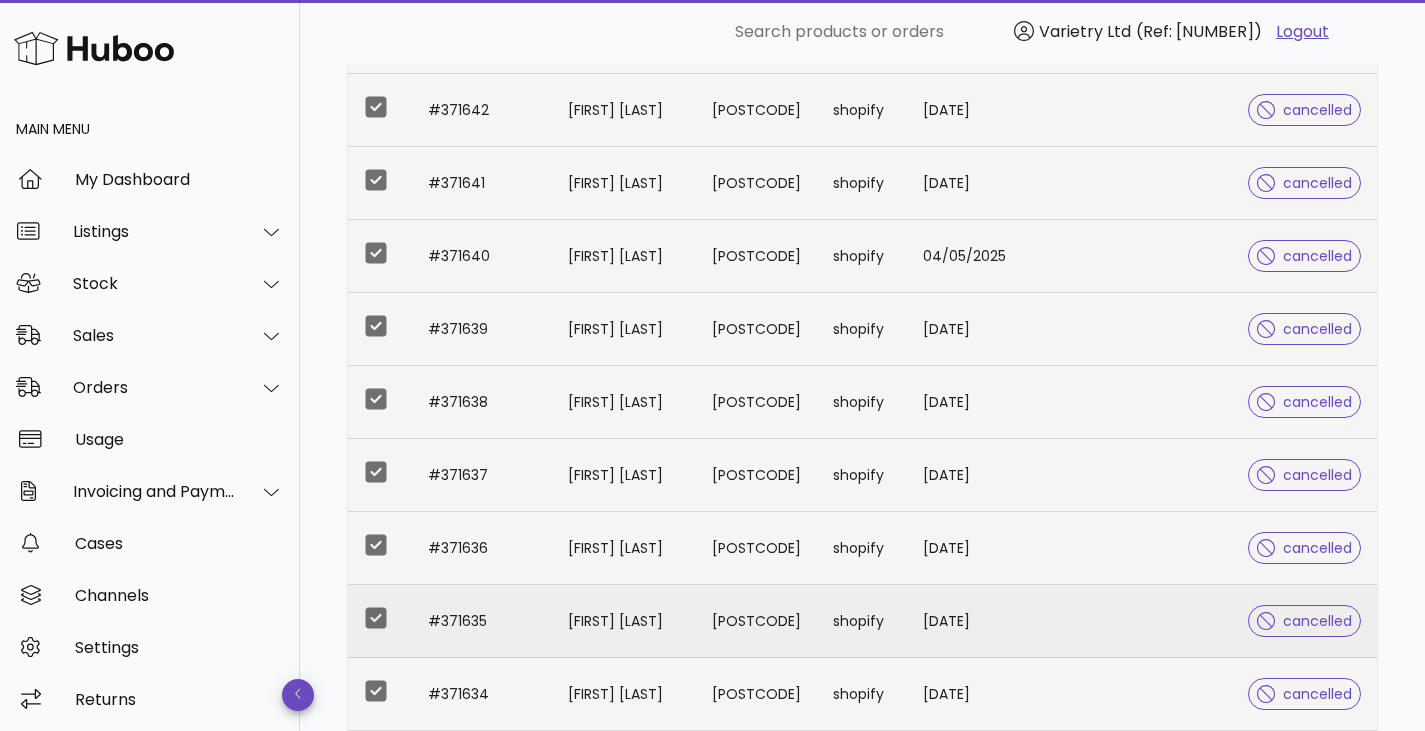 scroll, scrollTop: 1534, scrollLeft: 0, axis: vertical 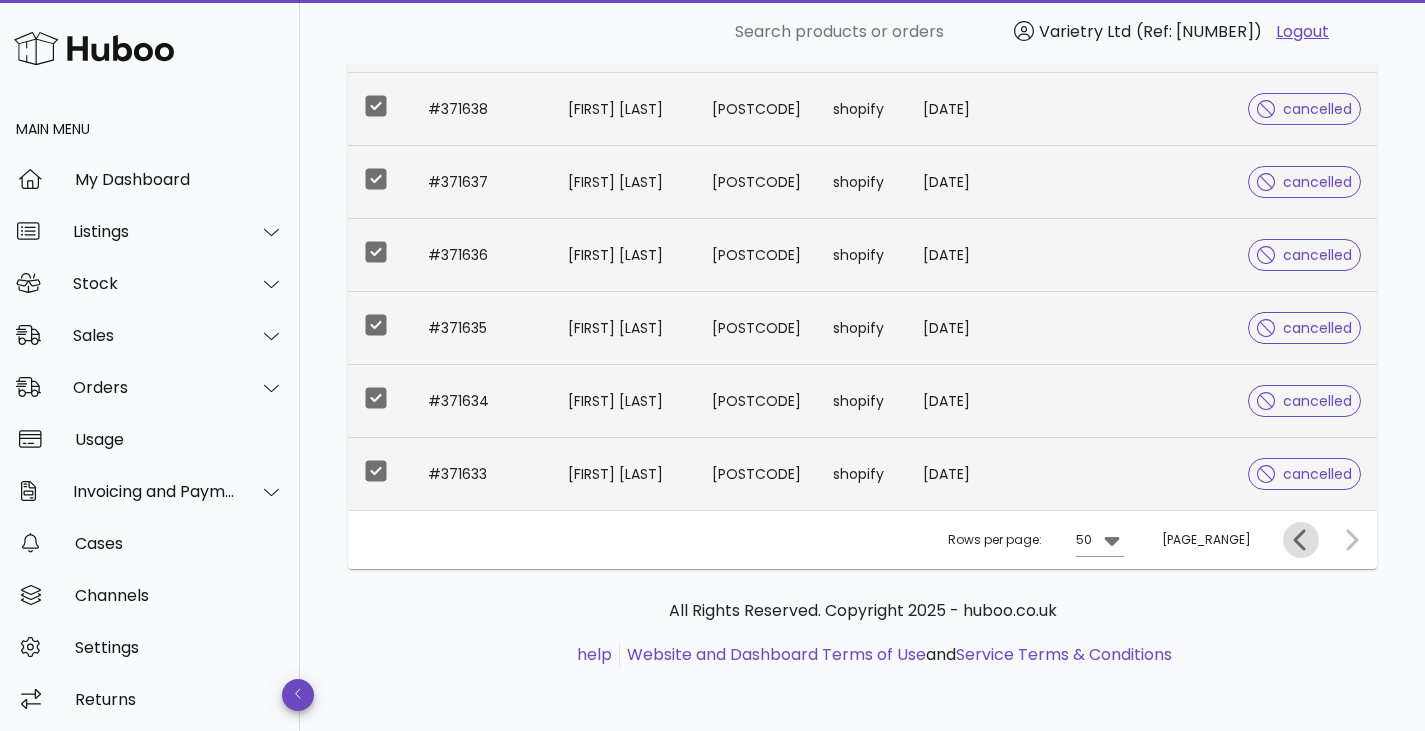 click 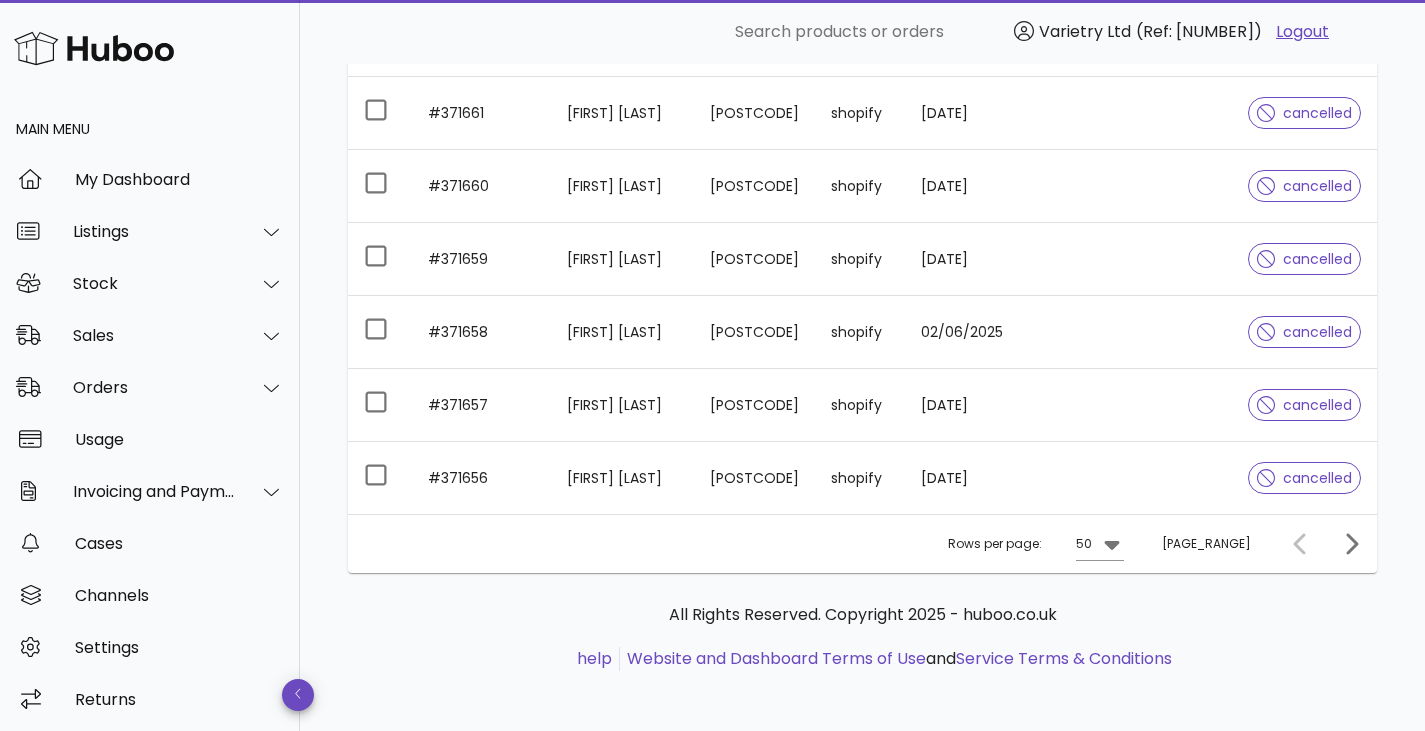 scroll, scrollTop: 3505, scrollLeft: 0, axis: vertical 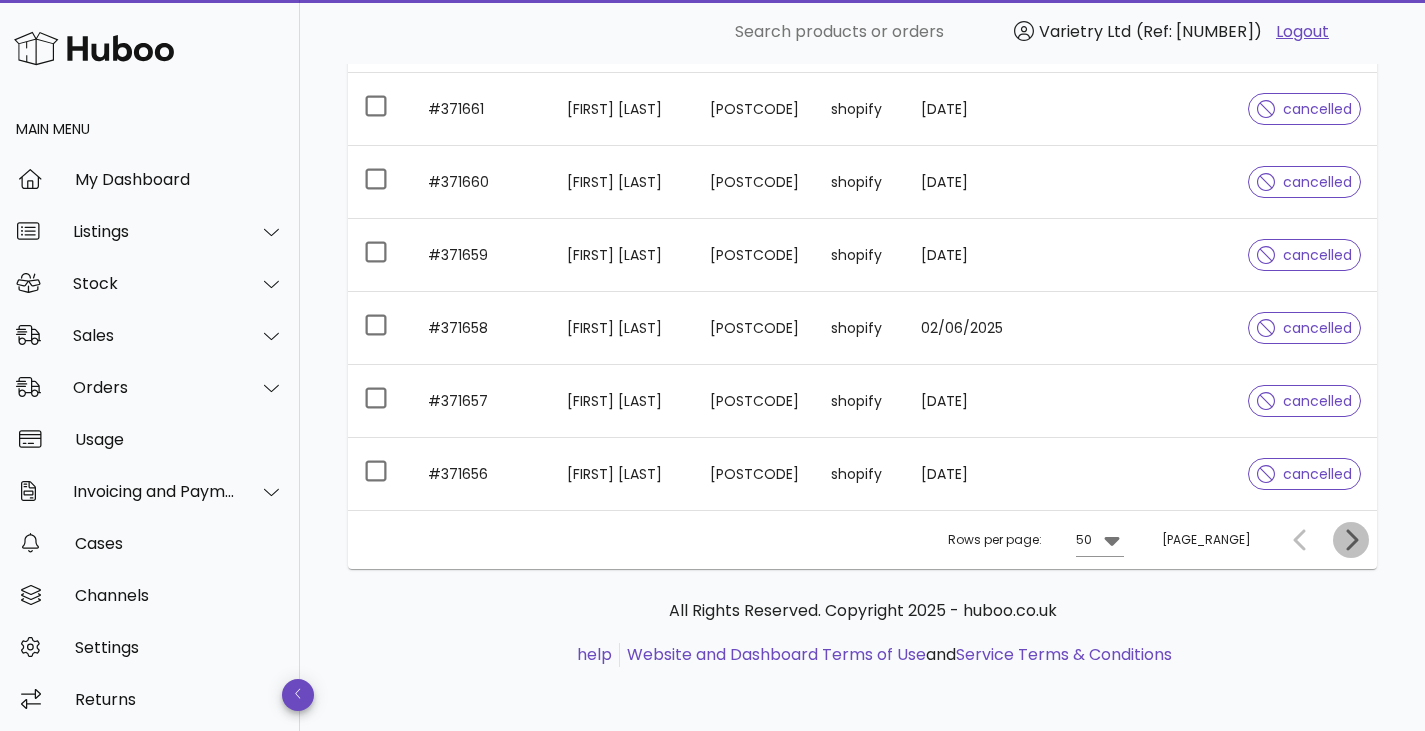 click 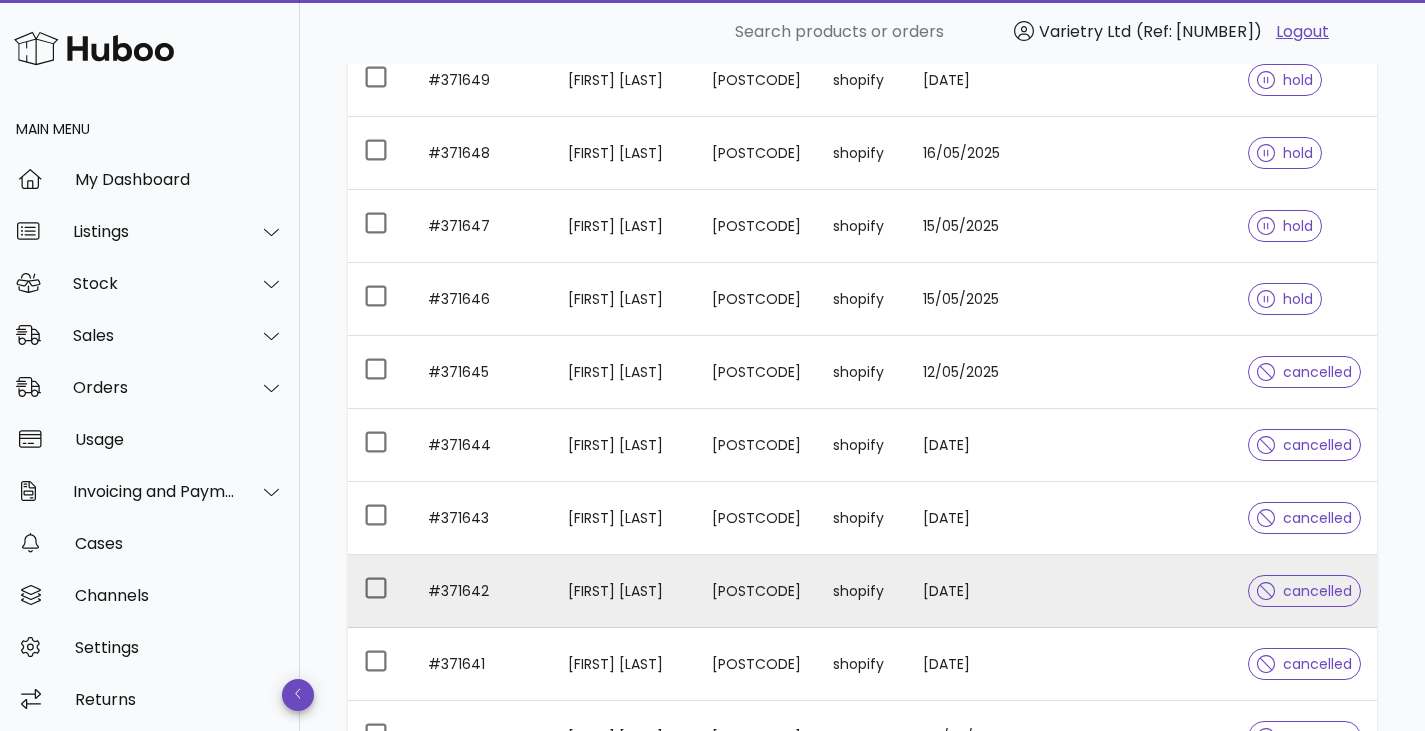 scroll, scrollTop: 600, scrollLeft: 0, axis: vertical 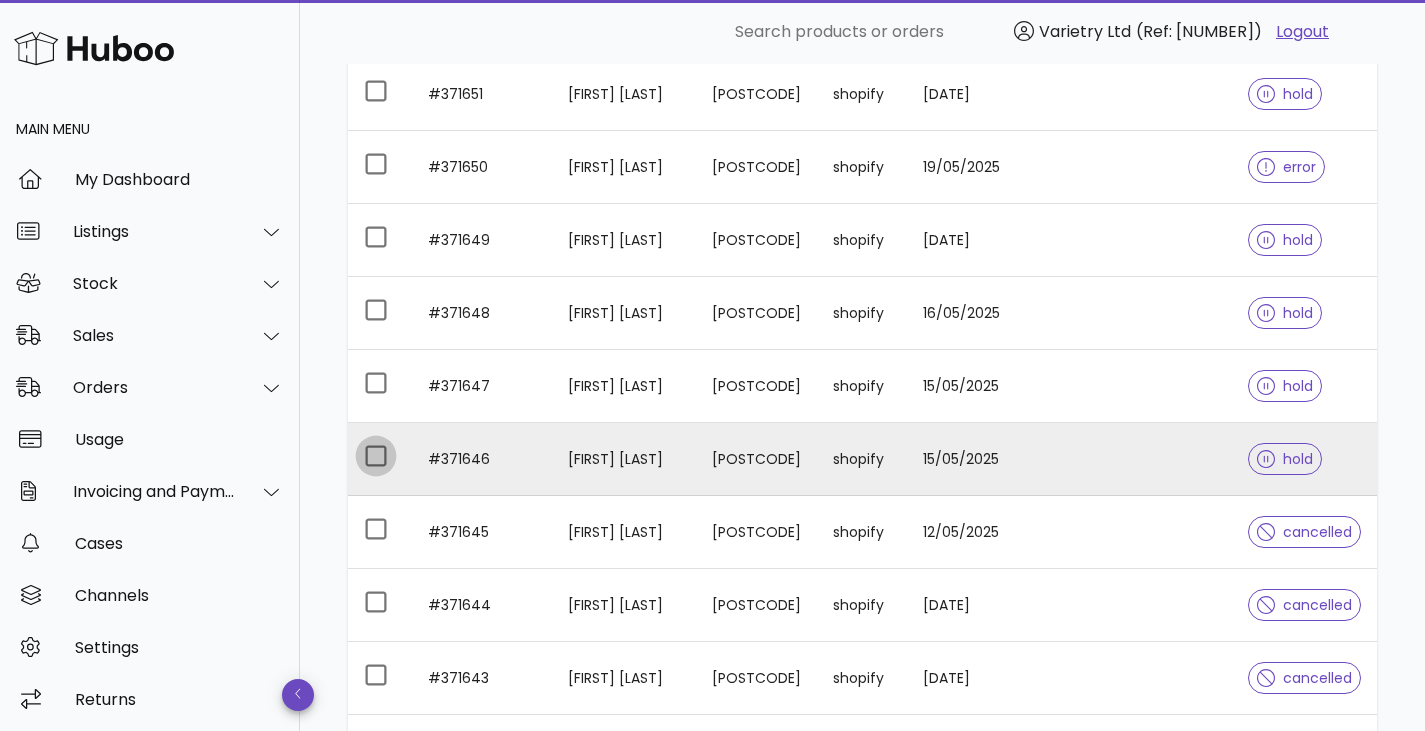 click at bounding box center [376, 456] 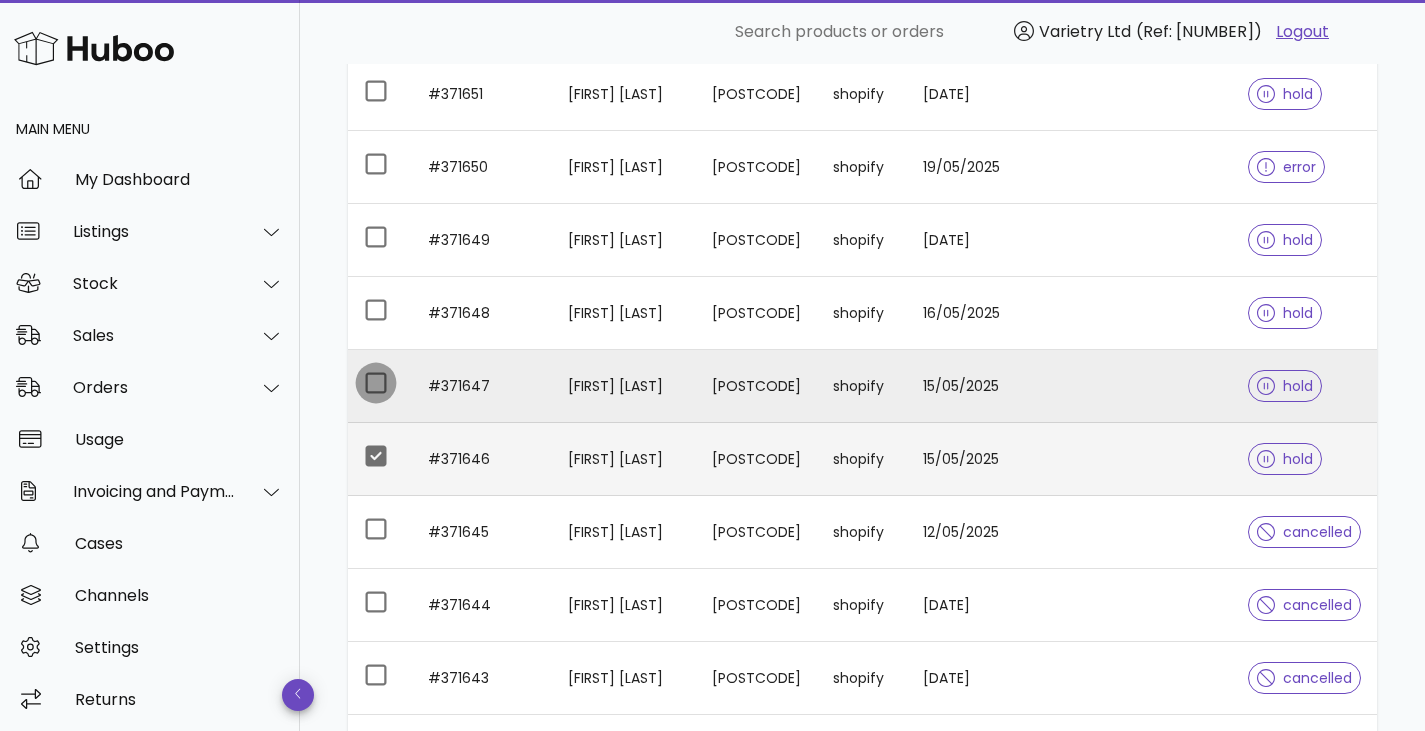 click at bounding box center (376, 383) 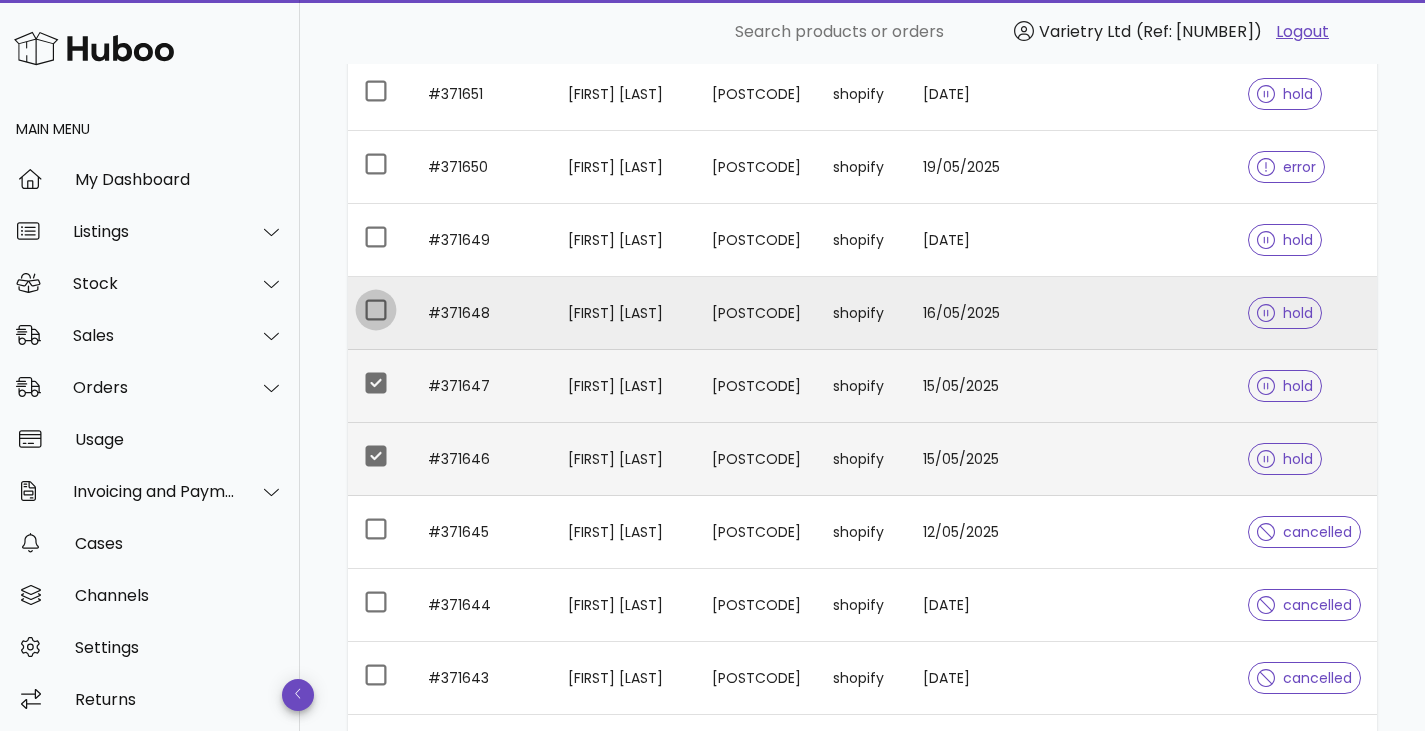 click at bounding box center (376, 310) 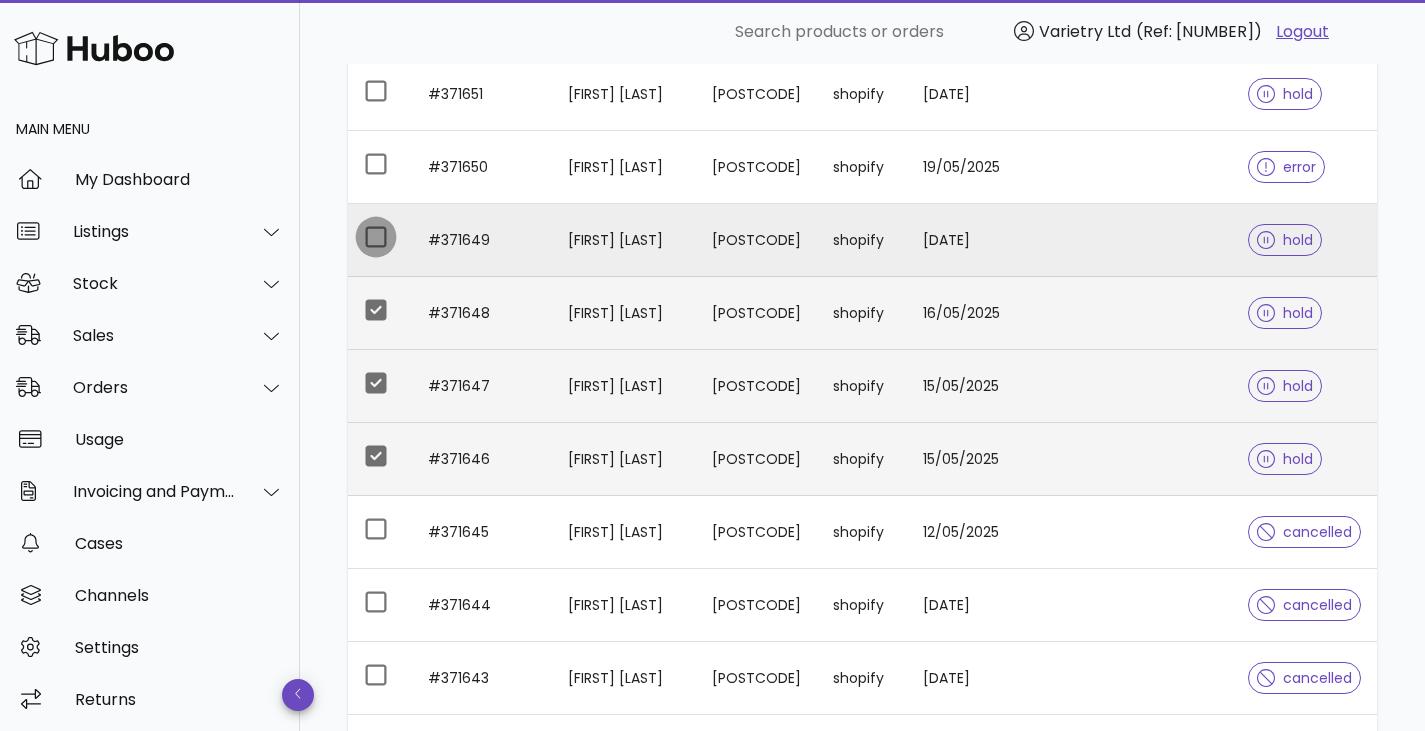 click at bounding box center [376, 237] 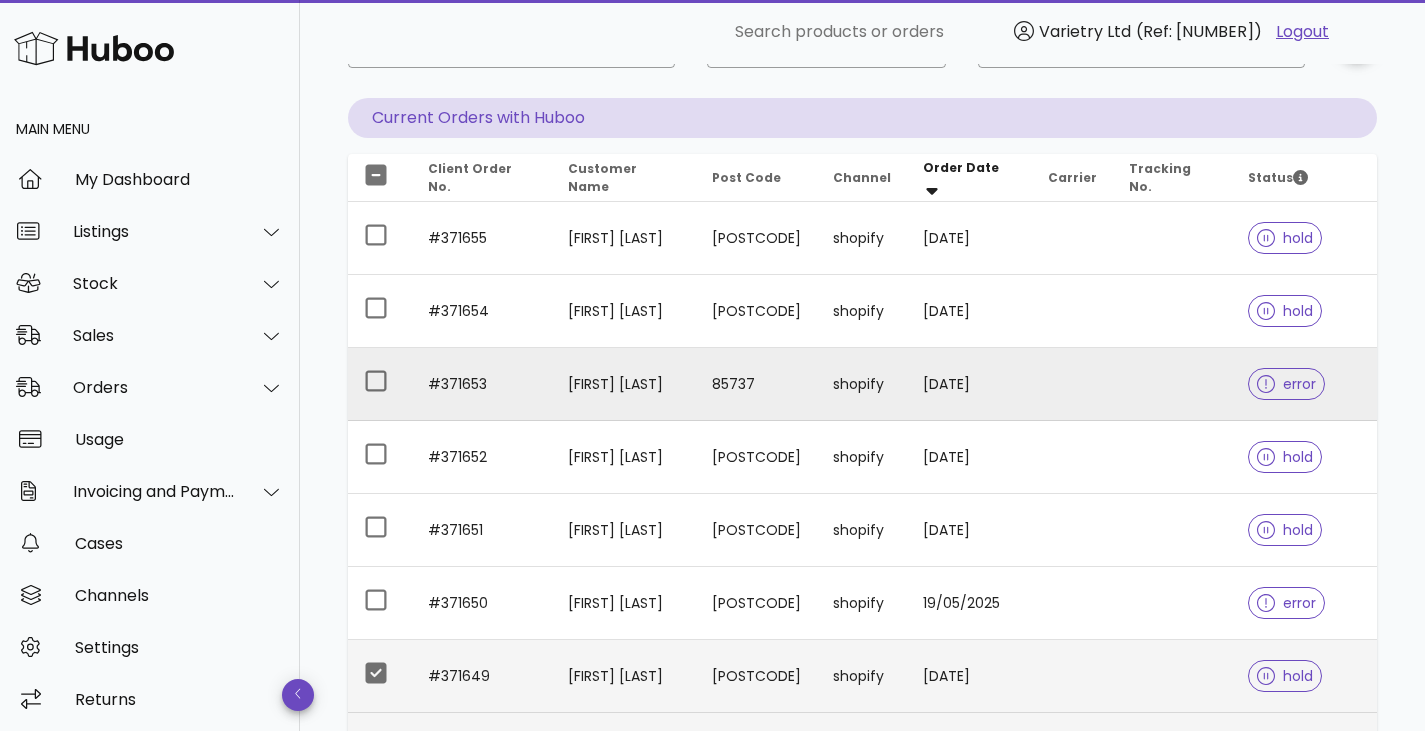 scroll, scrollTop: 0, scrollLeft: 0, axis: both 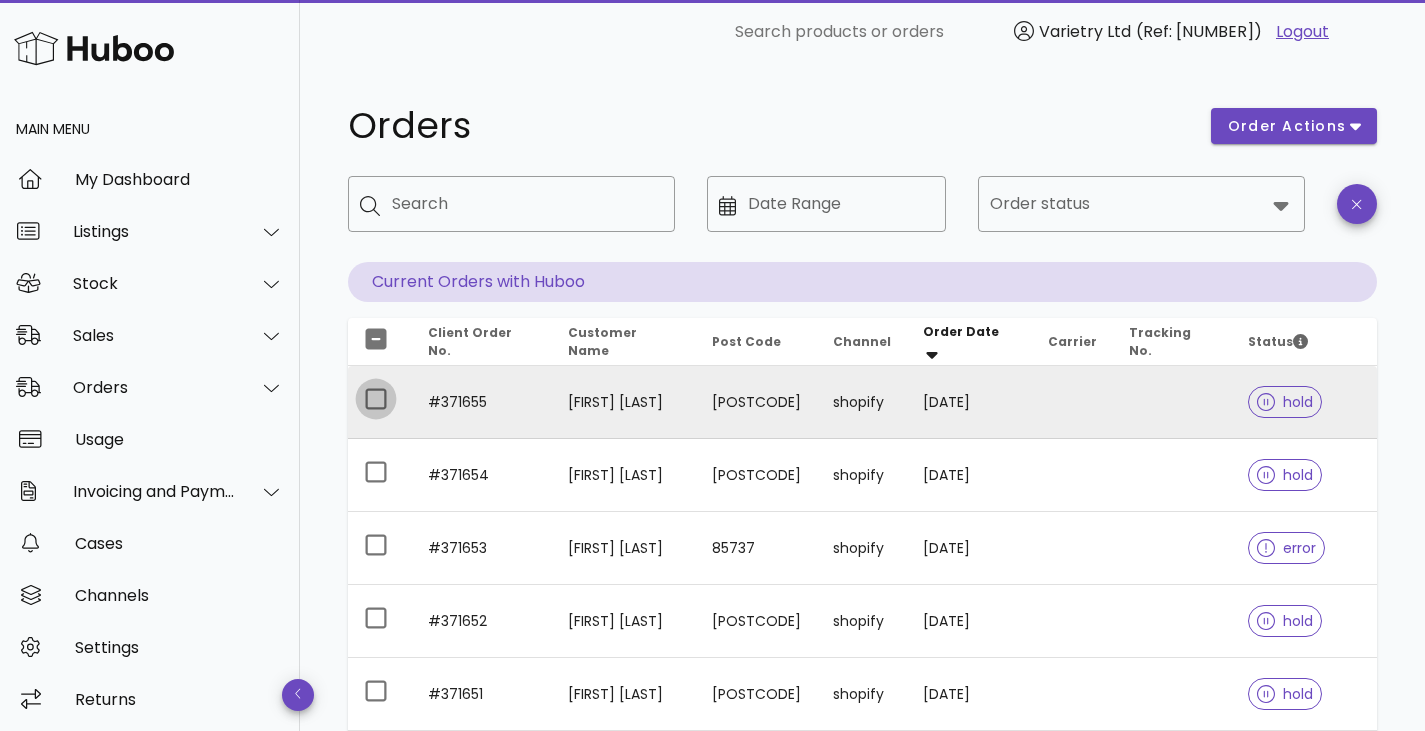 click at bounding box center (376, 399) 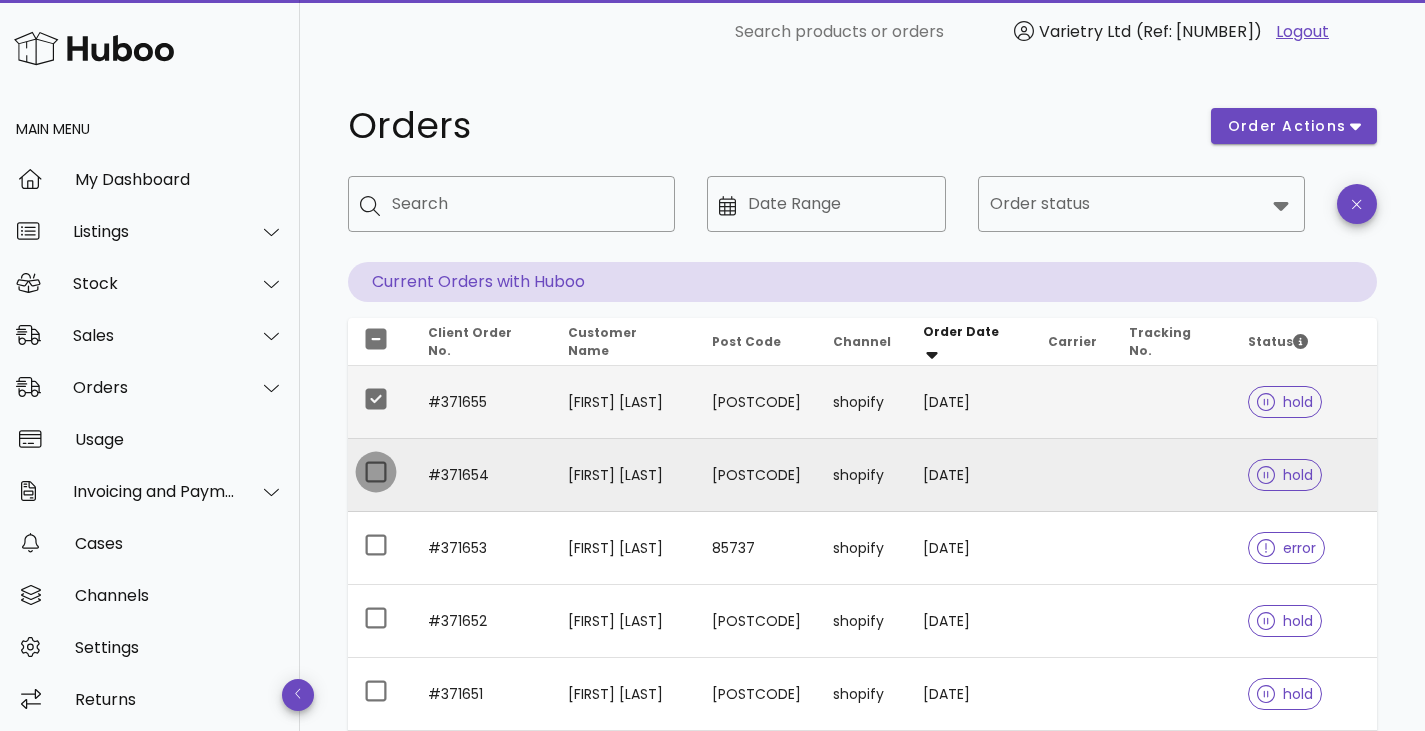 click at bounding box center [376, 472] 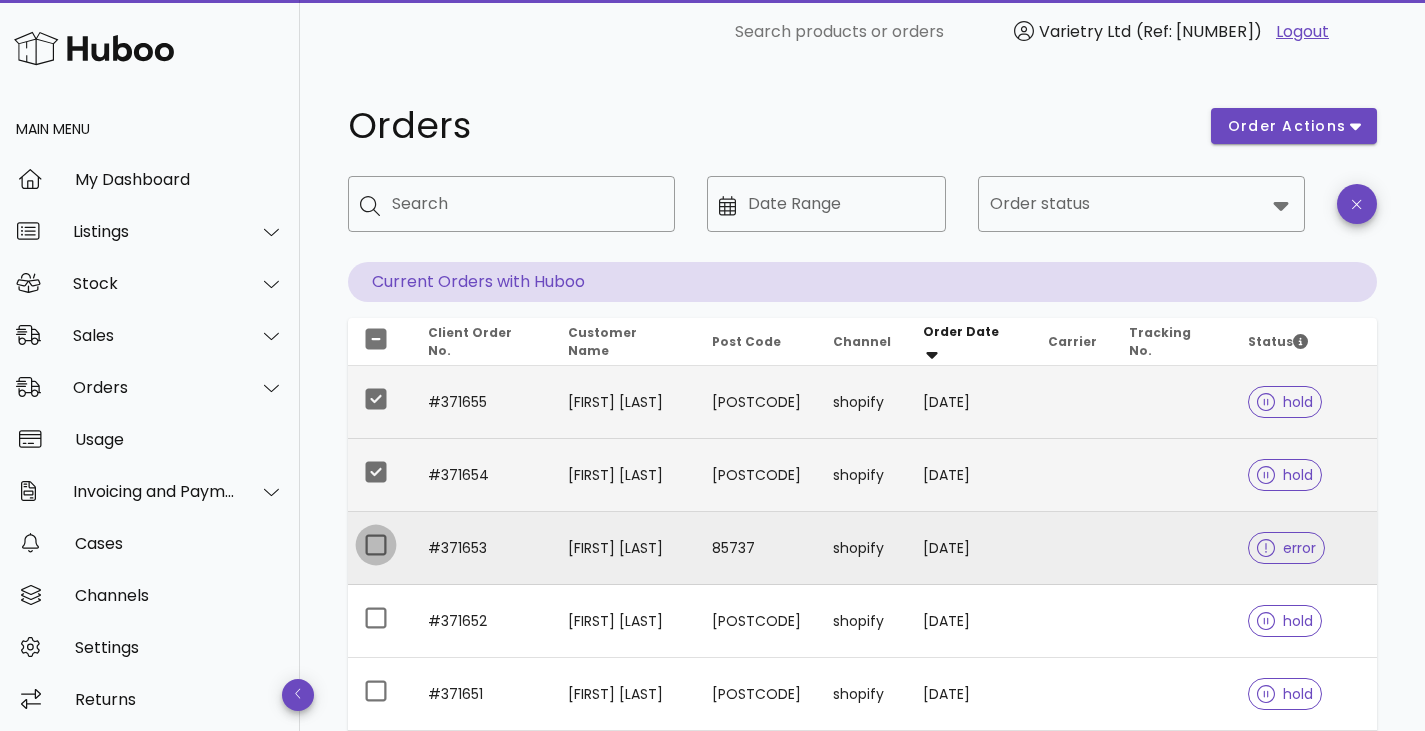 drag, startPoint x: 380, startPoint y: 540, endPoint x: 381, endPoint y: 581, distance: 41.01219 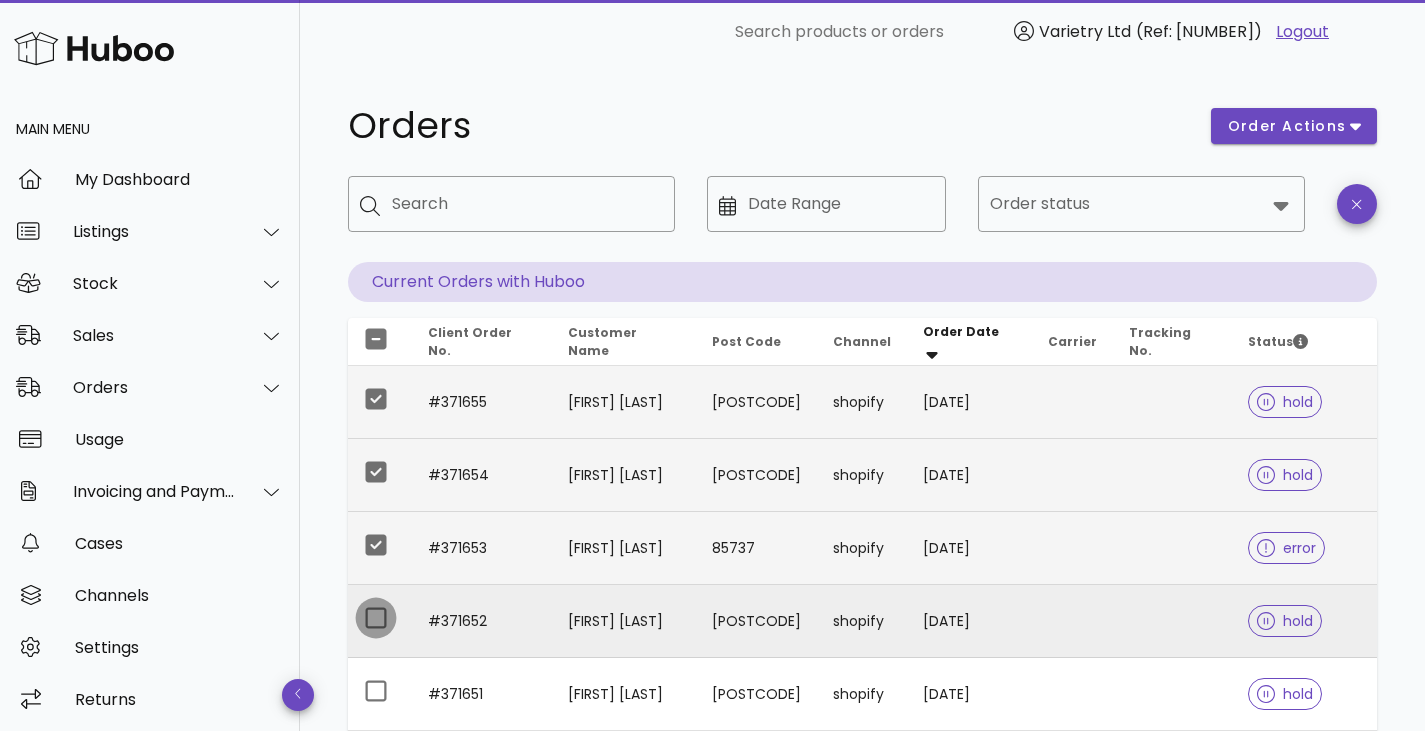 click at bounding box center (376, 618) 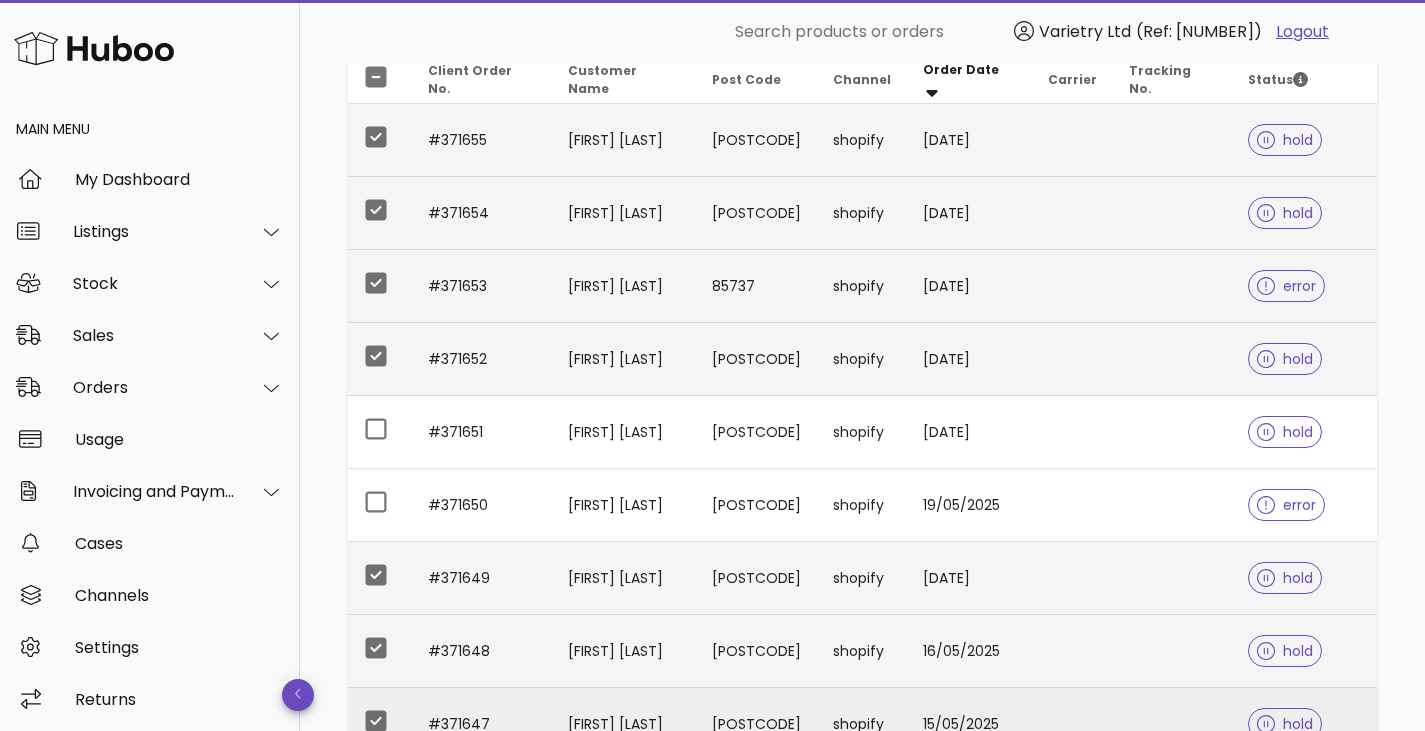 scroll, scrollTop: 400, scrollLeft: 0, axis: vertical 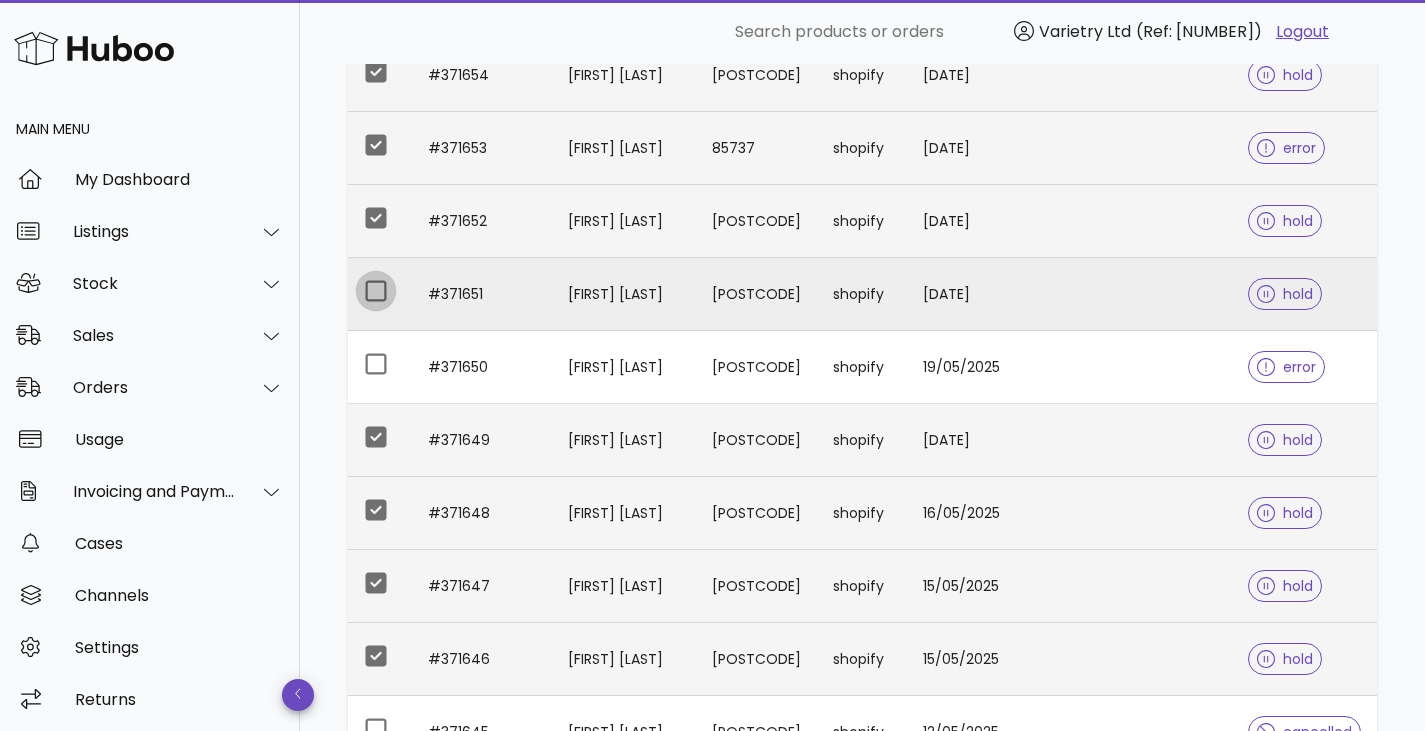 click at bounding box center [376, 291] 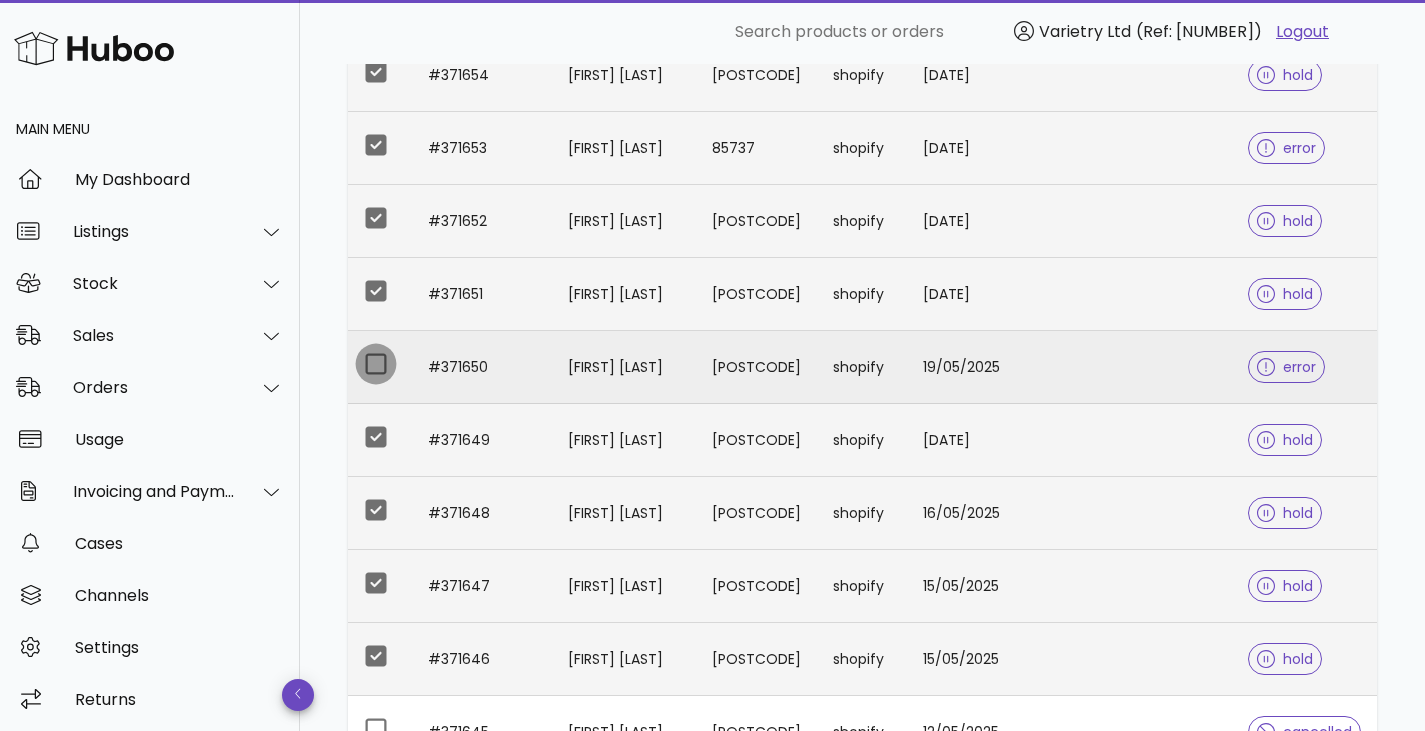 click at bounding box center (376, 364) 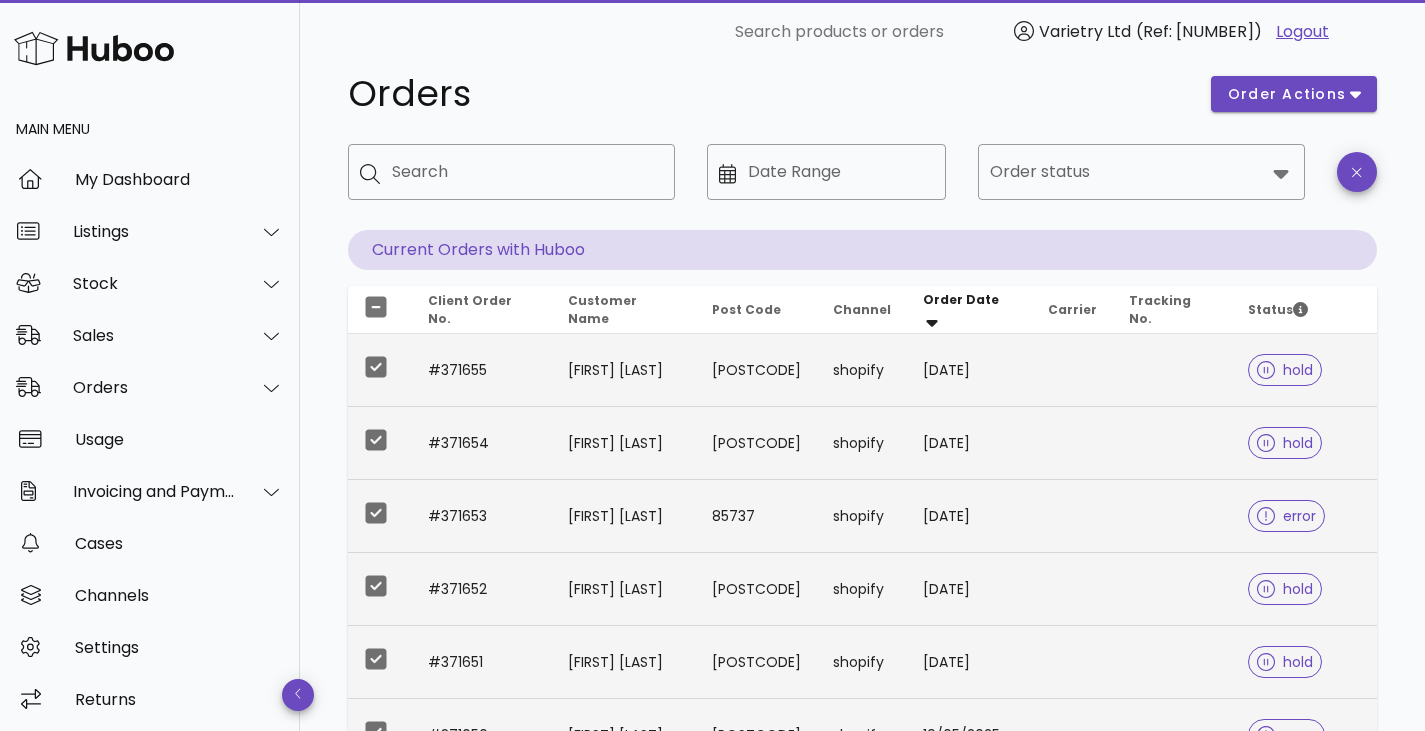 scroll, scrollTop: 0, scrollLeft: 0, axis: both 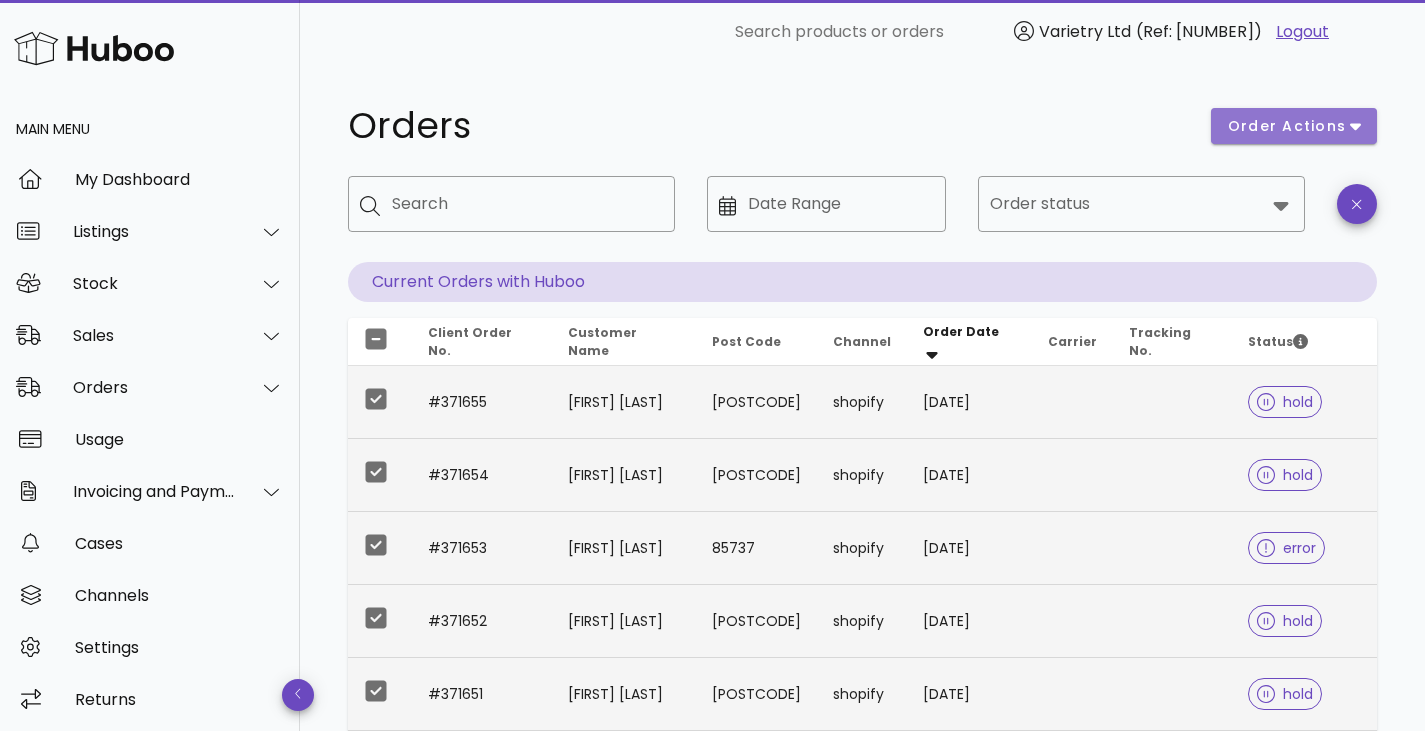 click on "order actions" at bounding box center [1287, 126] 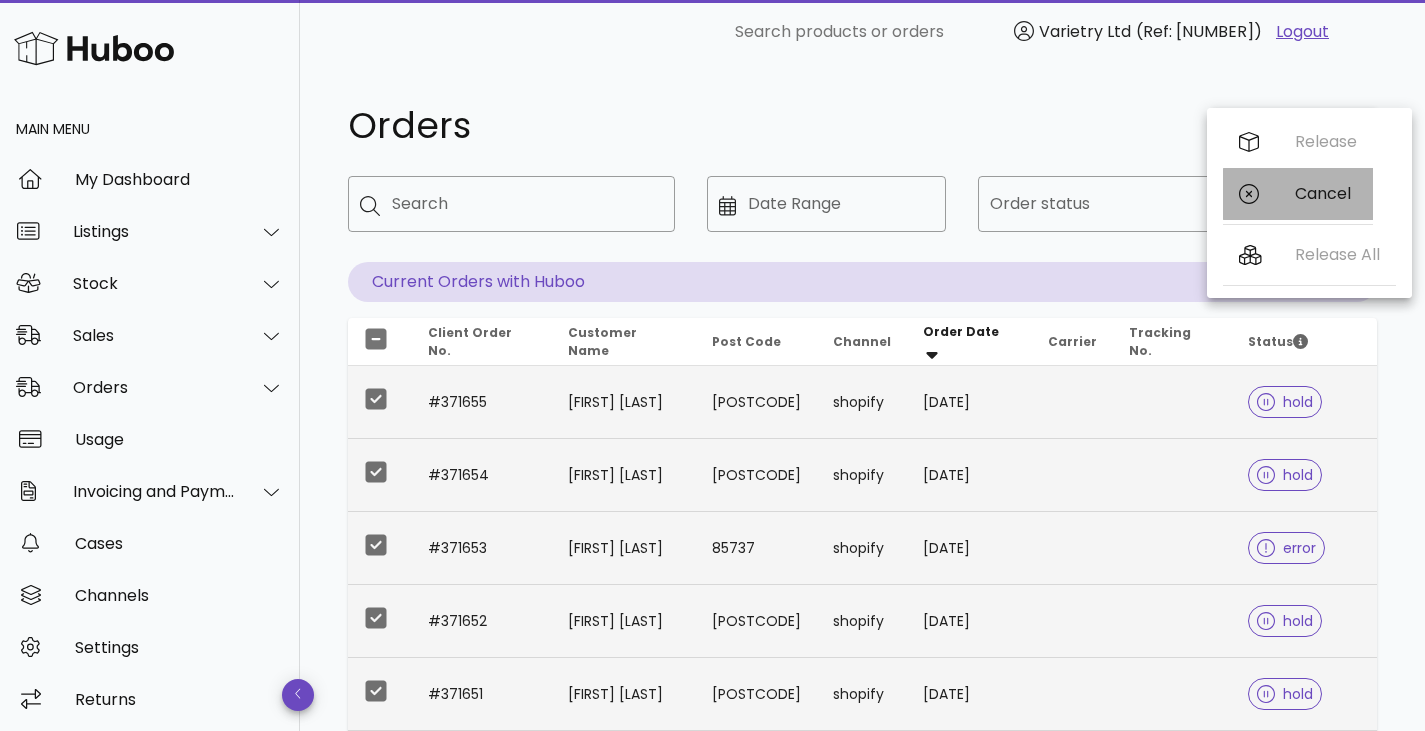 click on "Cancel" at bounding box center [1326, 193] 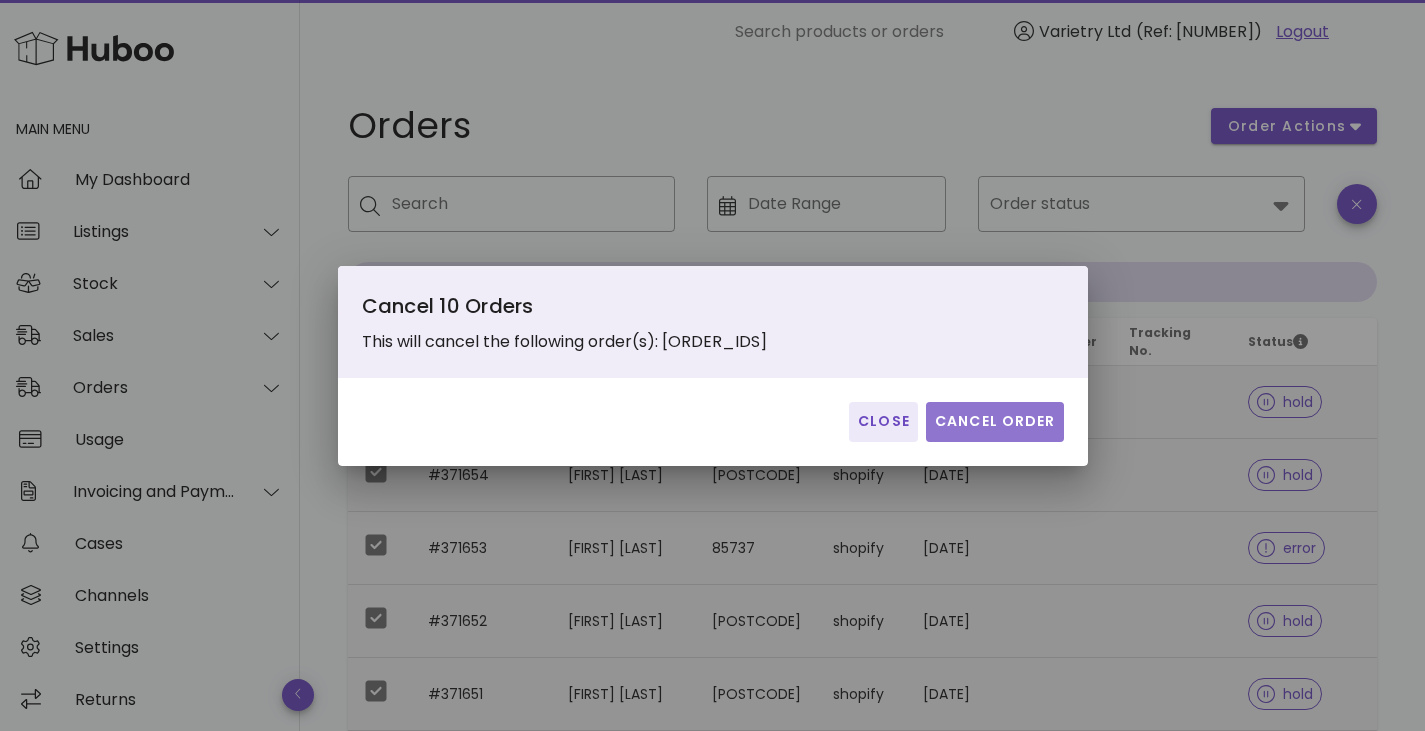 click on "Cancel Order" at bounding box center [995, 421] 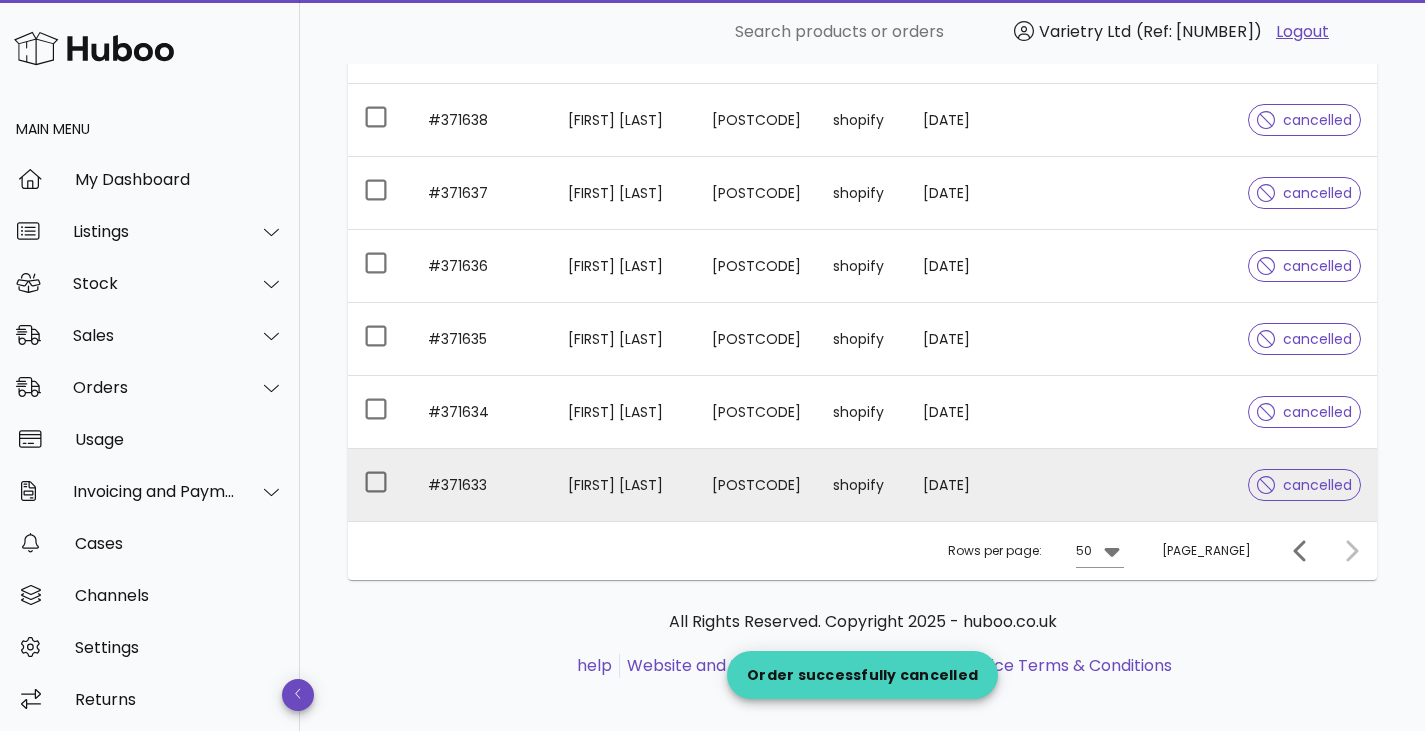 scroll, scrollTop: 1534, scrollLeft: 0, axis: vertical 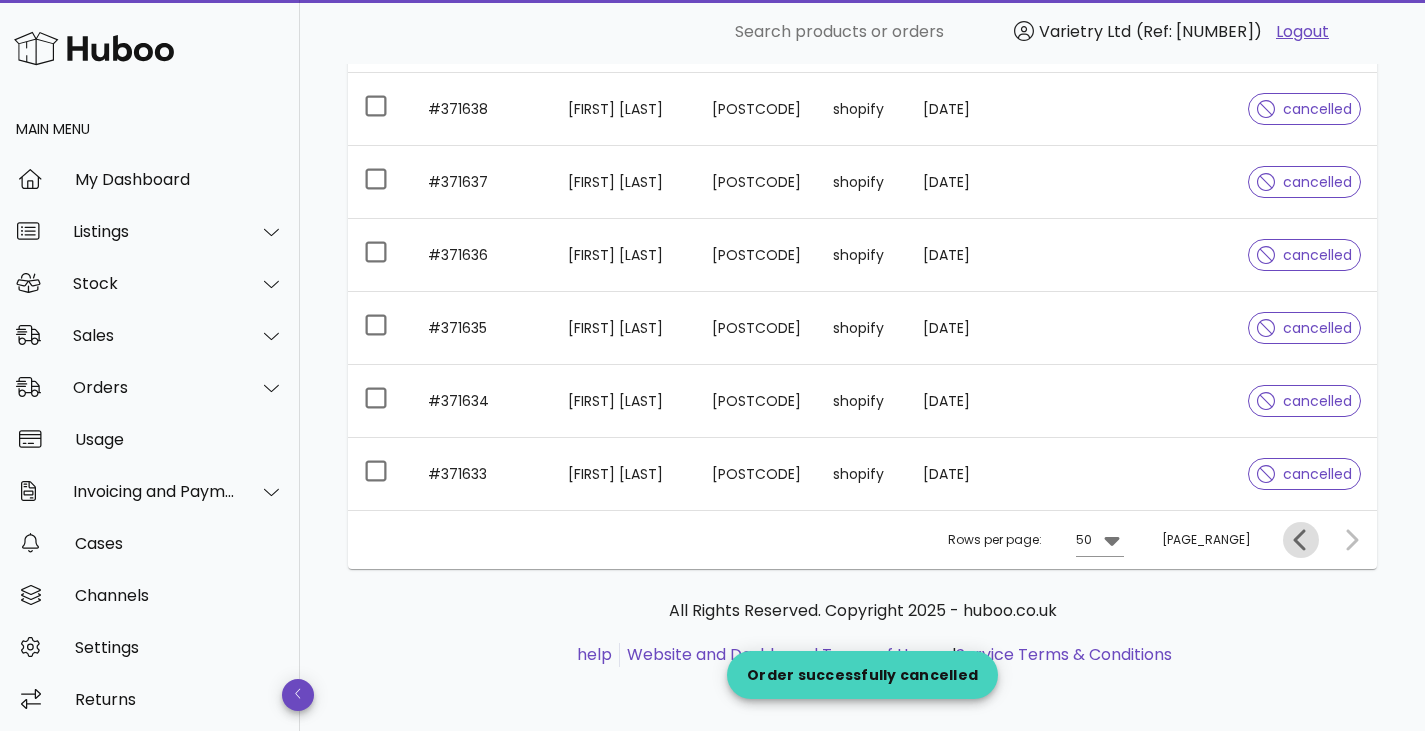 click 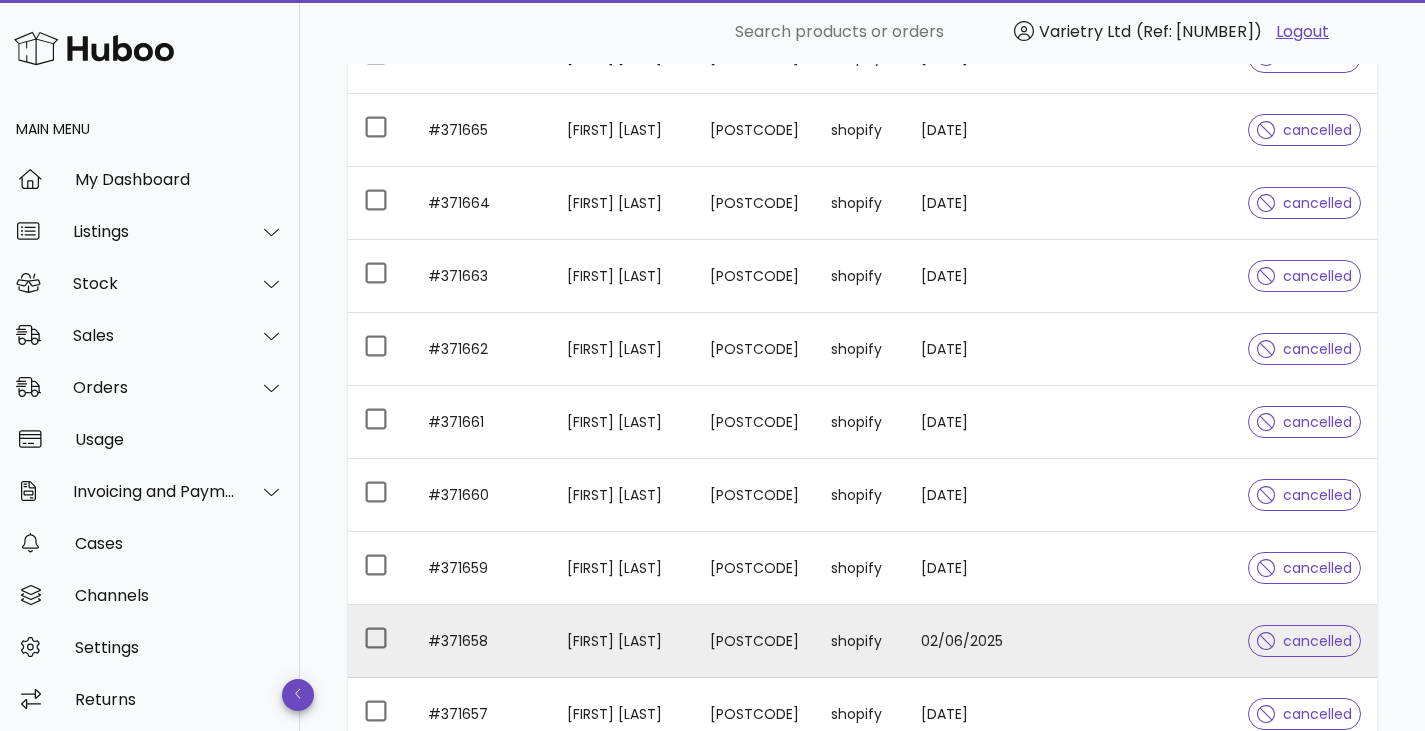 scroll, scrollTop: 3505, scrollLeft: 0, axis: vertical 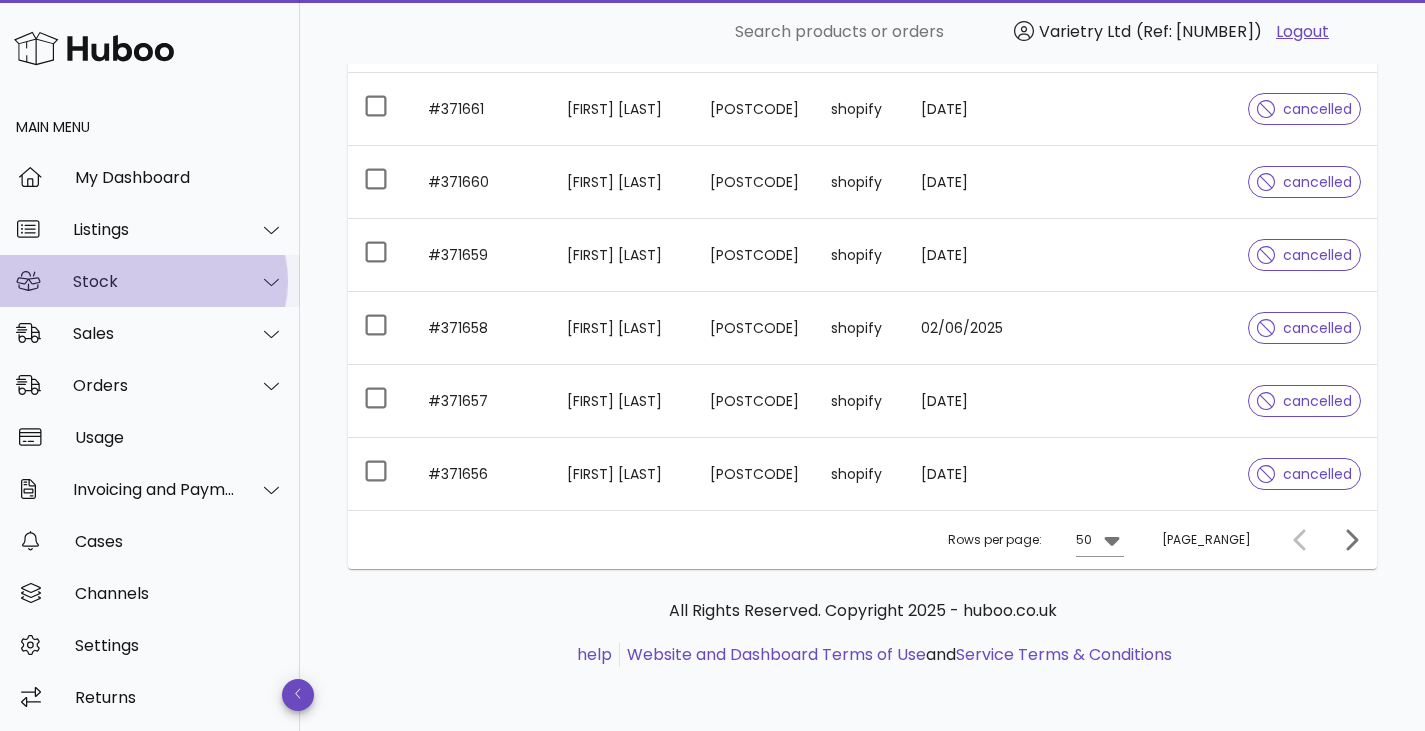 click on "Stock" at bounding box center (154, 281) 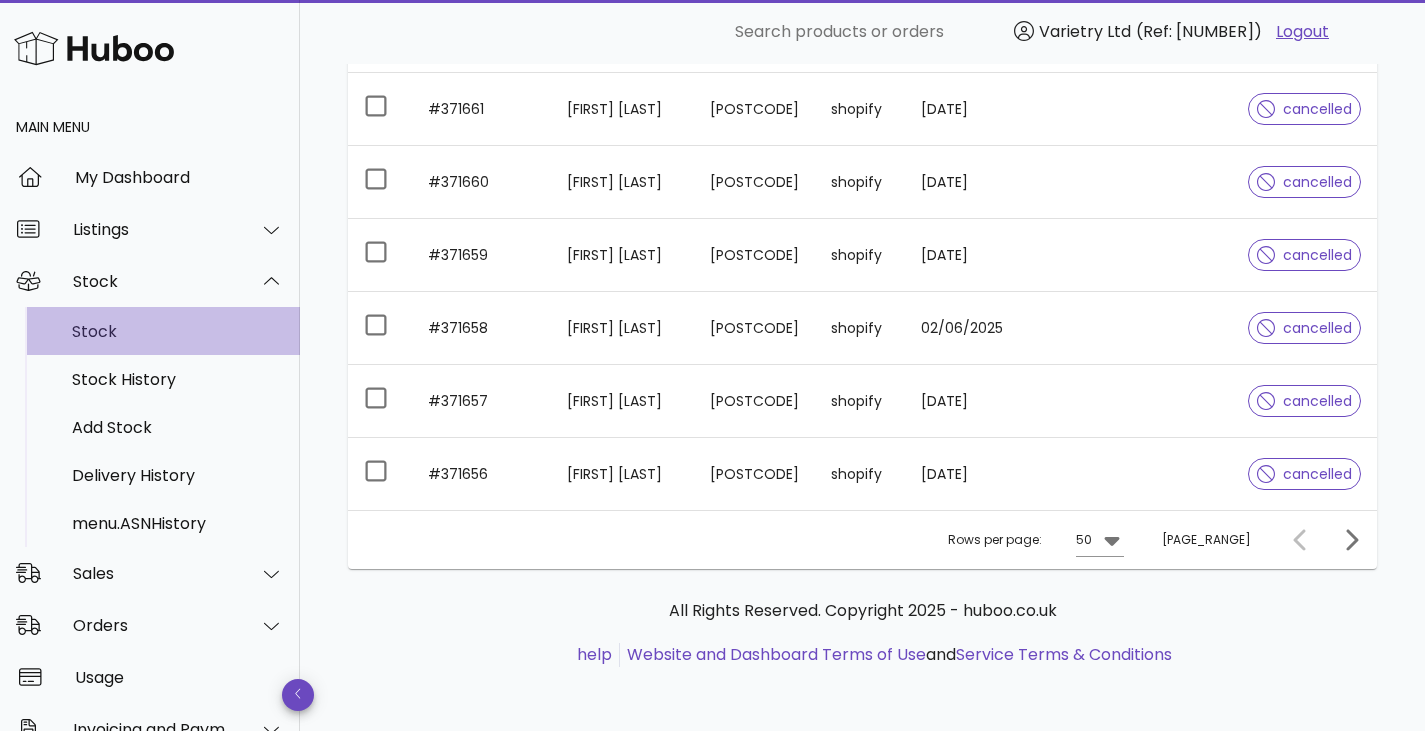 click on "Stock" at bounding box center (178, 331) 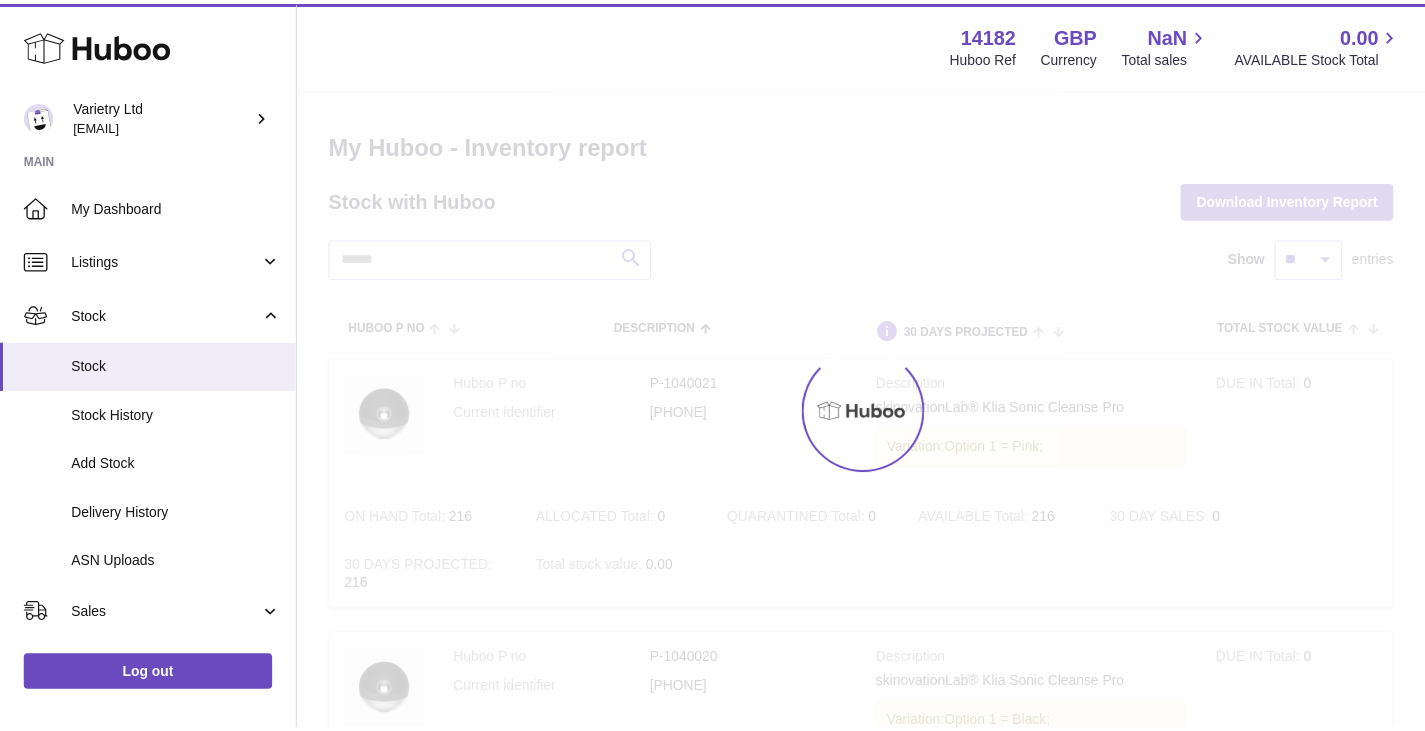 scroll, scrollTop: 0, scrollLeft: 0, axis: both 